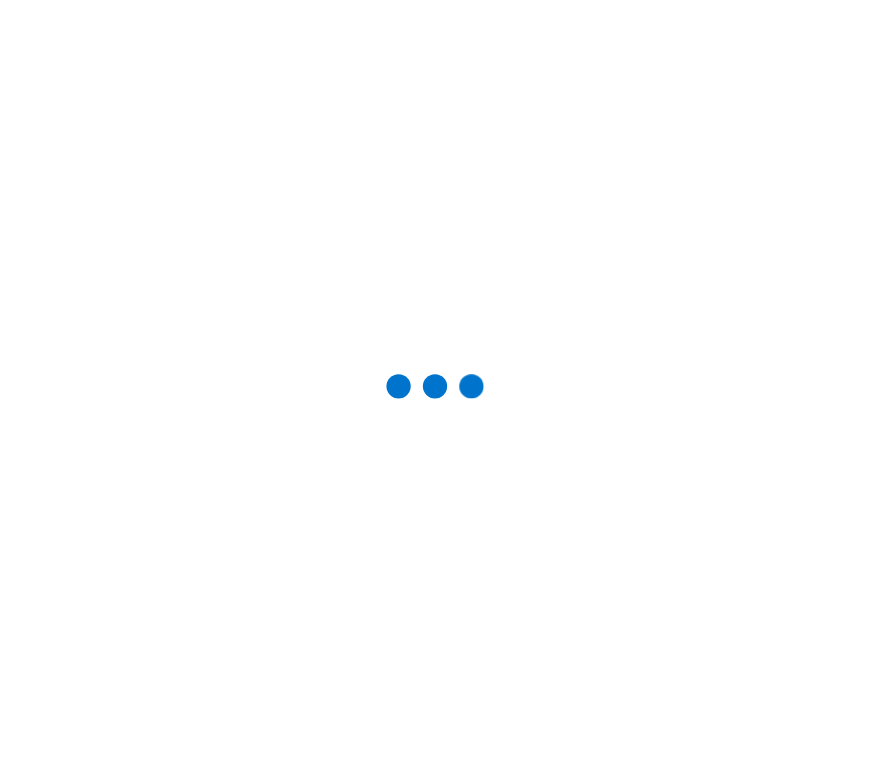 scroll, scrollTop: 0, scrollLeft: 0, axis: both 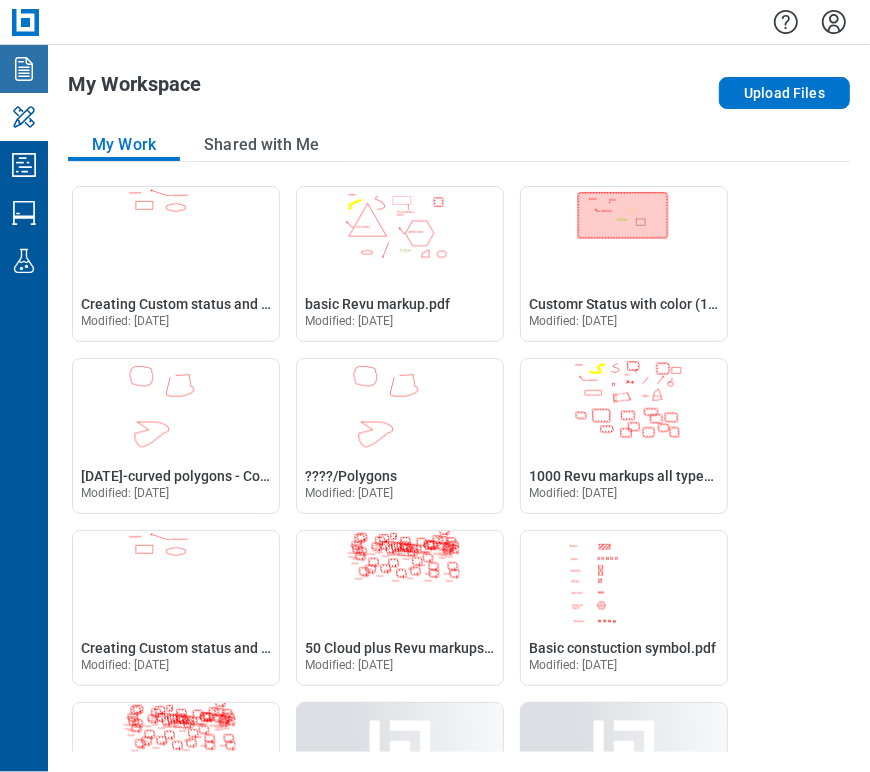 click 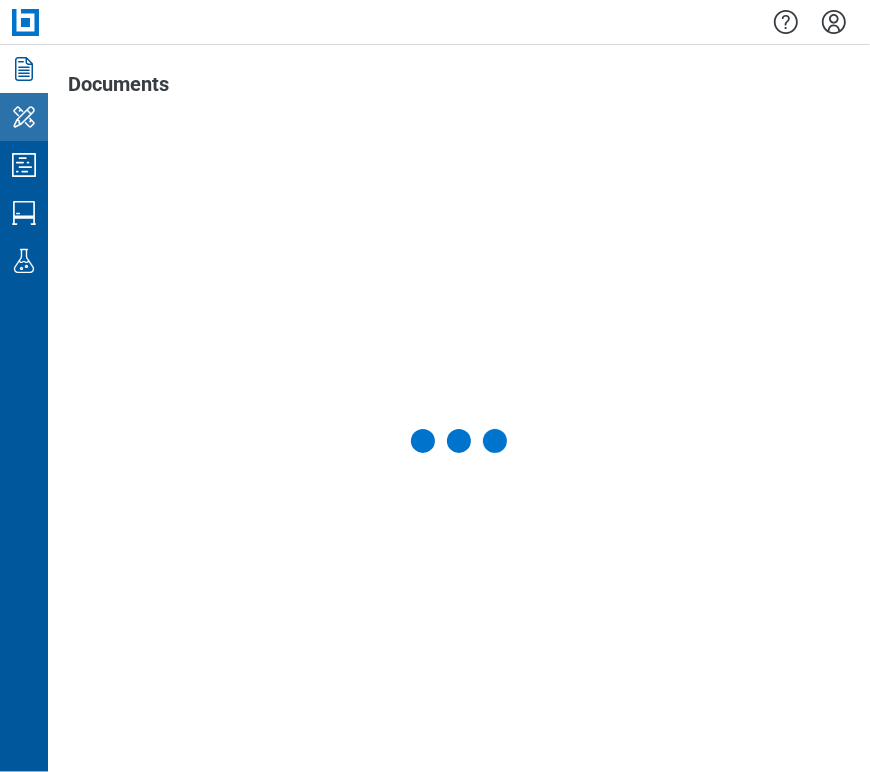 click 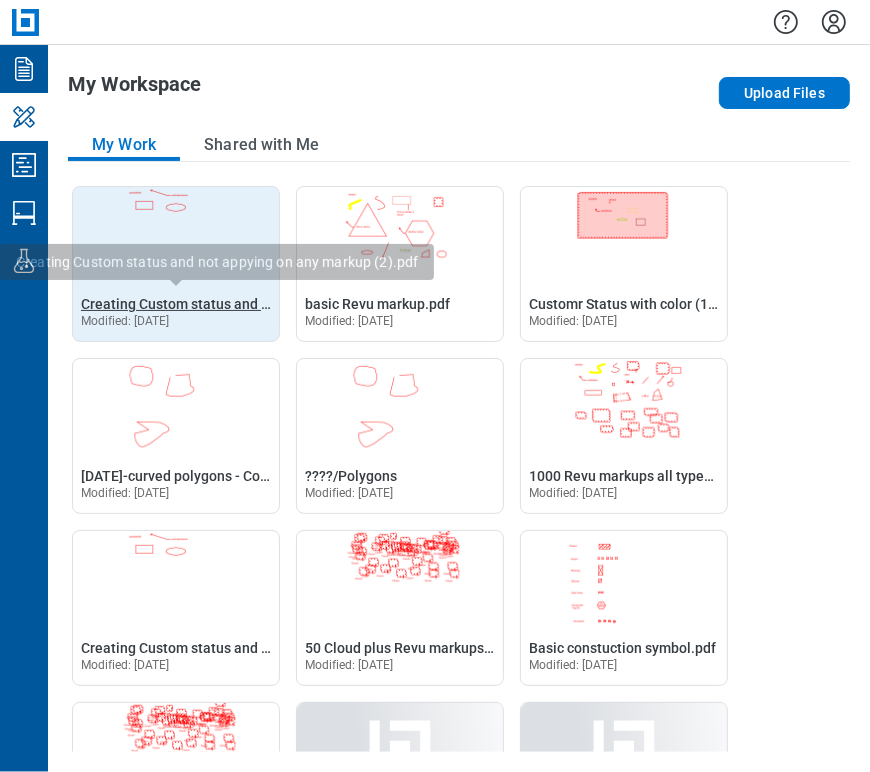 click on "Creating Custom status and not appying on any markup (2).pdf" at bounding box center [279, 304] 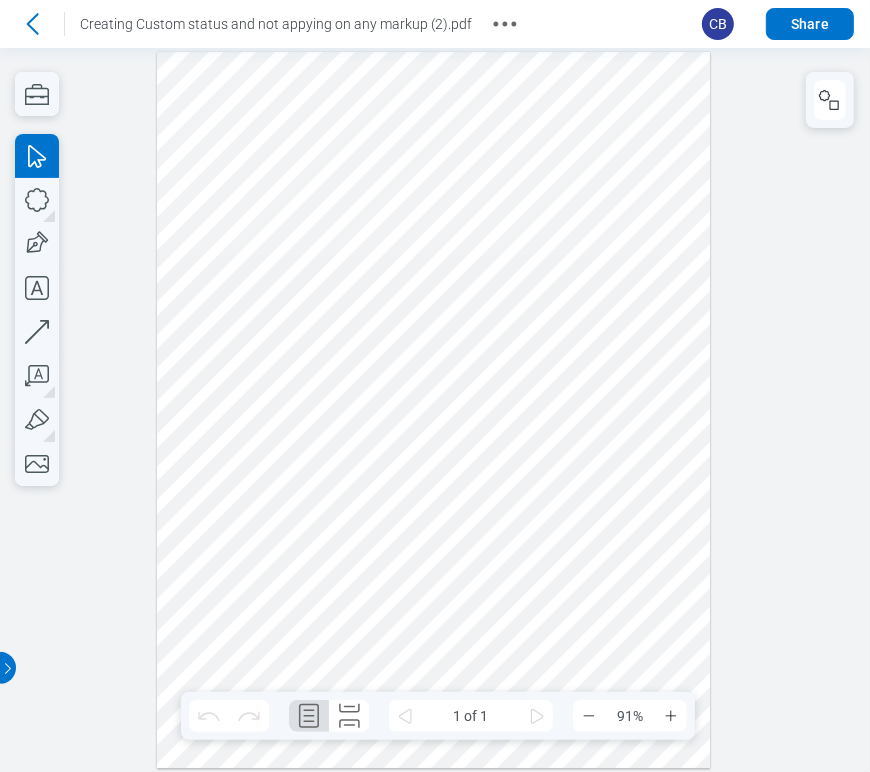 scroll, scrollTop: 0, scrollLeft: 0, axis: both 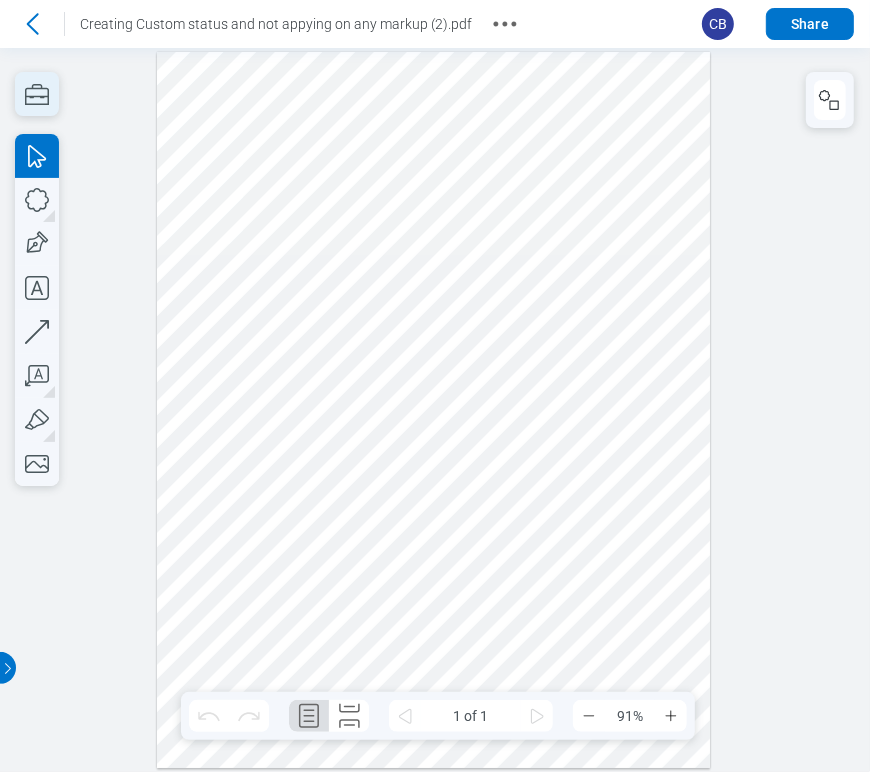 click 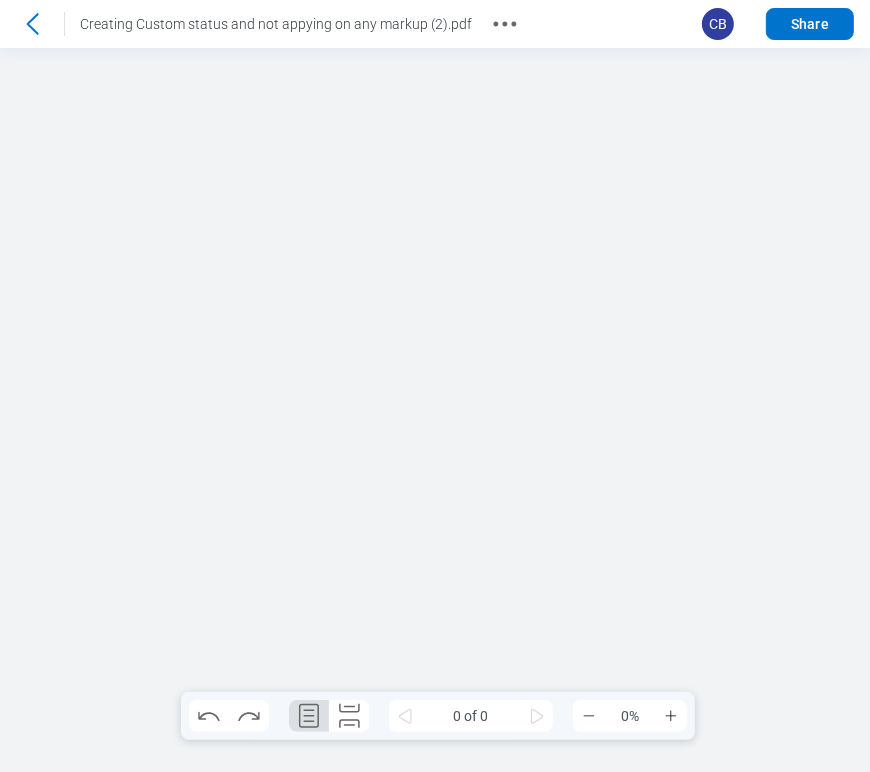 scroll, scrollTop: 0, scrollLeft: 0, axis: both 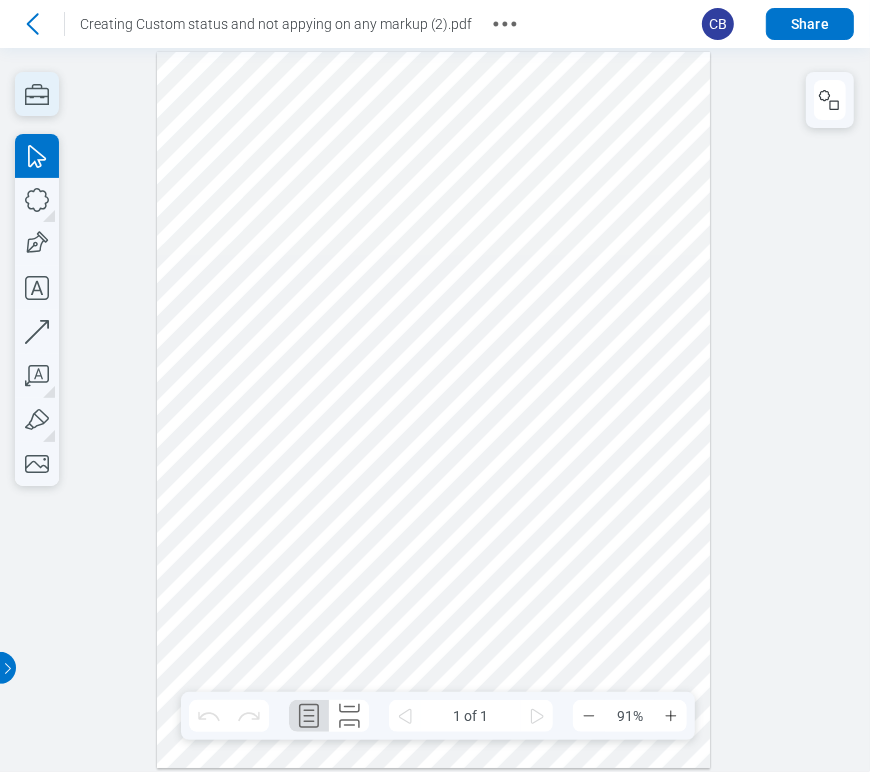 click 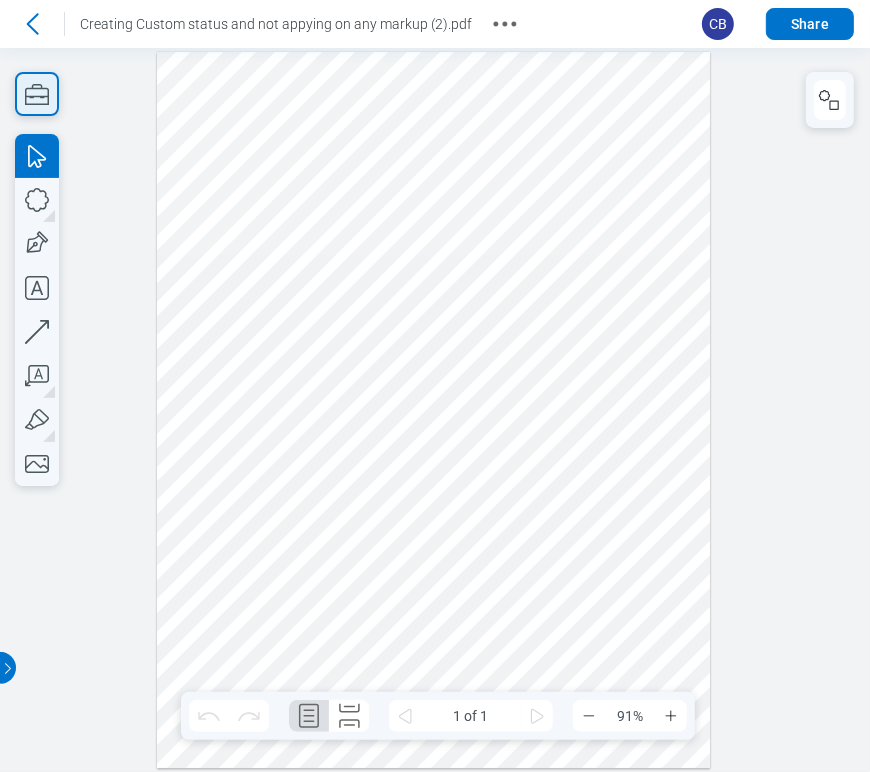 click 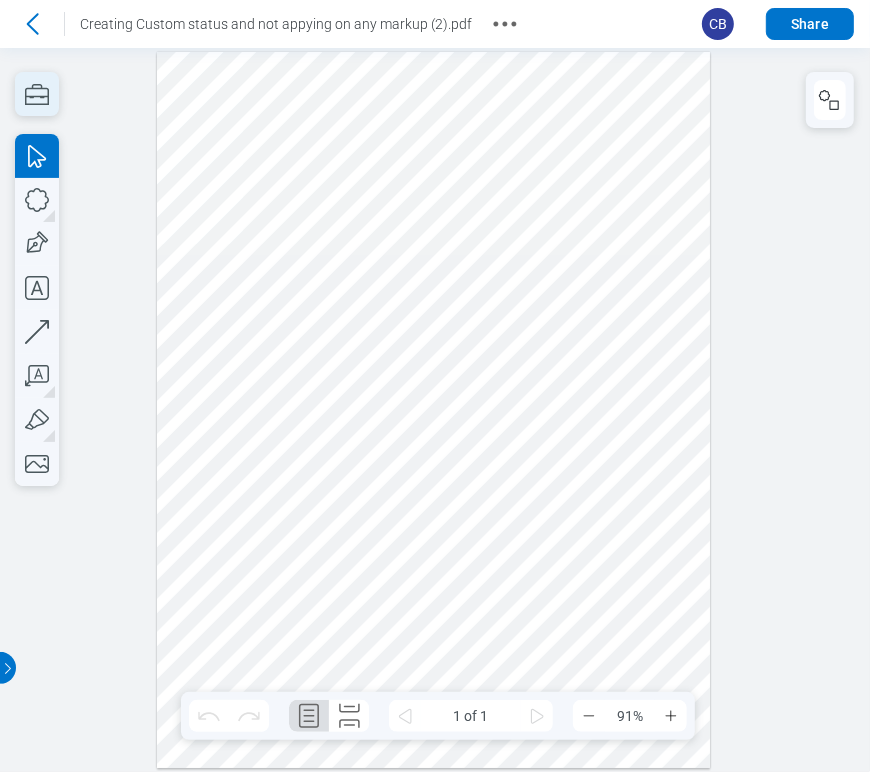 click 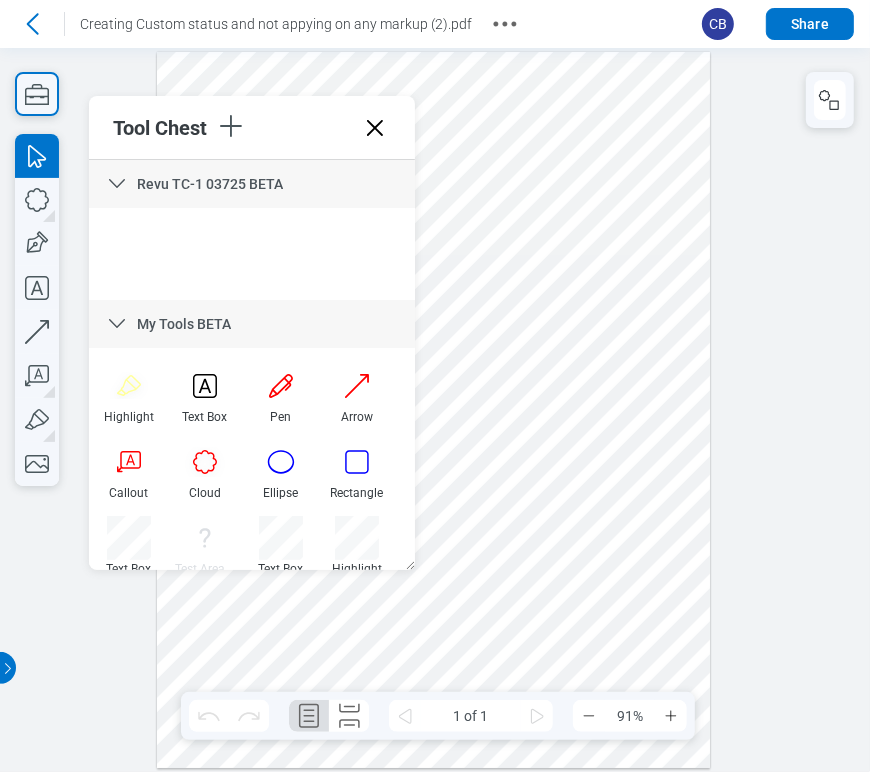 click 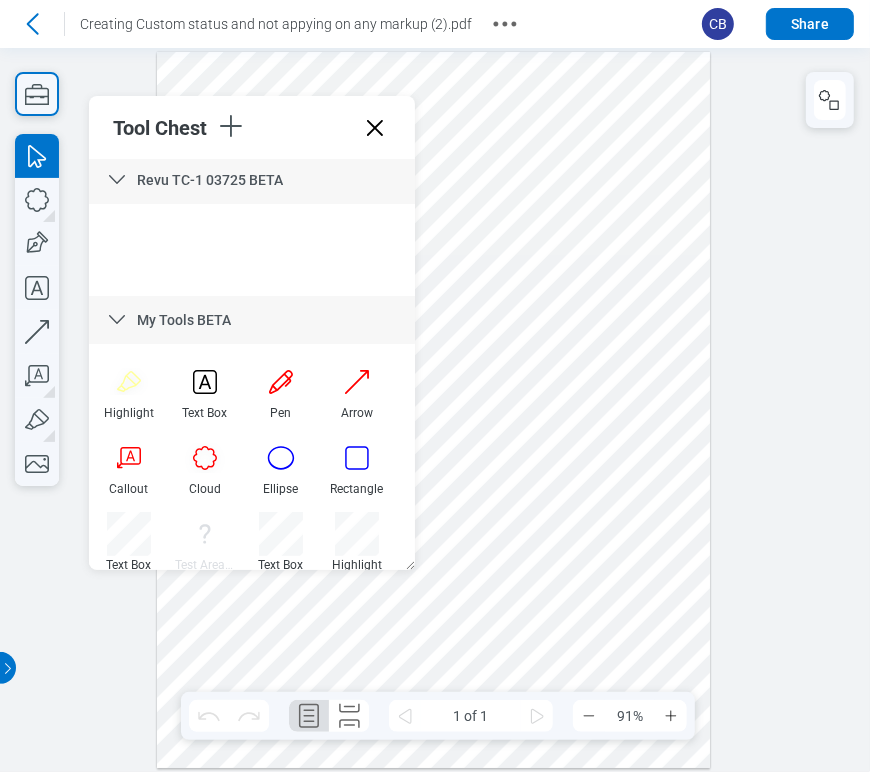 scroll, scrollTop: 0, scrollLeft: 0, axis: both 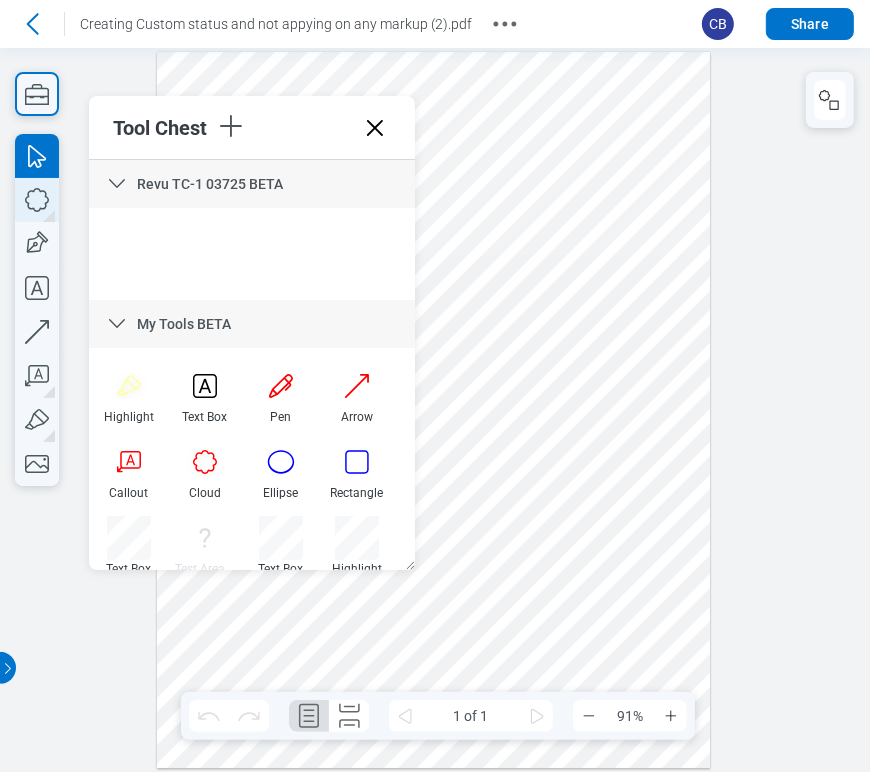 click 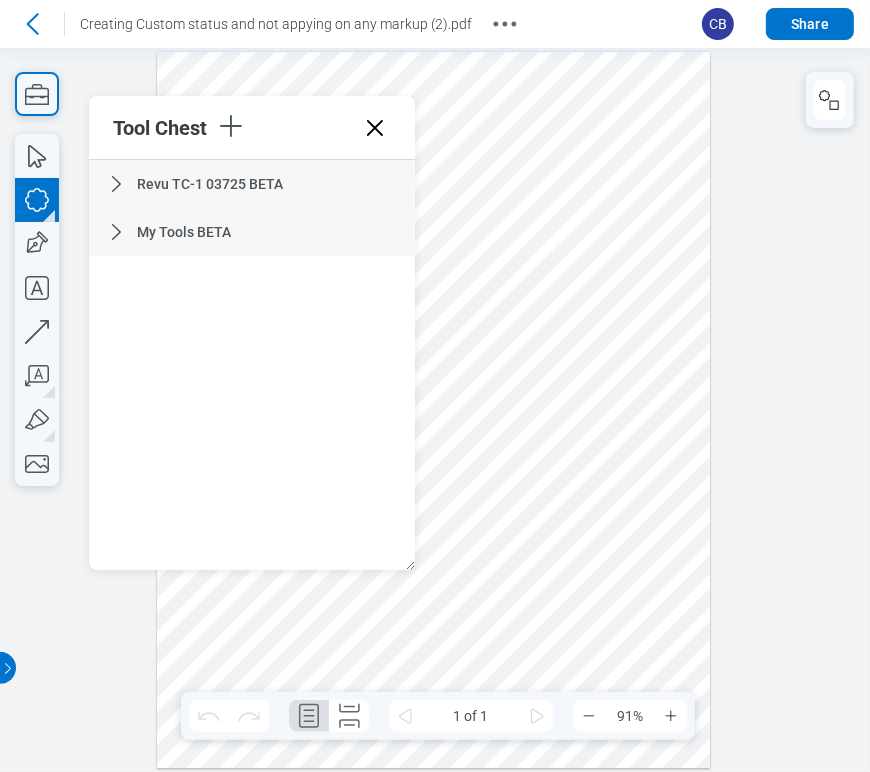 drag, startPoint x: 608, startPoint y: 107, endPoint x: 677, endPoint y: 185, distance: 104.13933 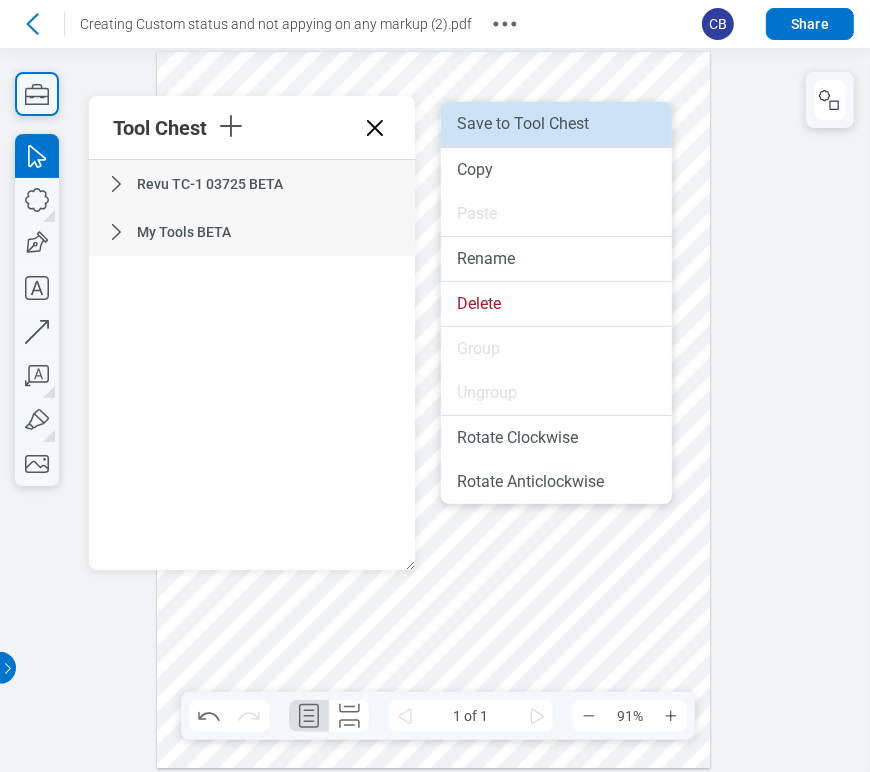 drag, startPoint x: 617, startPoint y: 121, endPoint x: 610, endPoint y: 70, distance: 51.47815 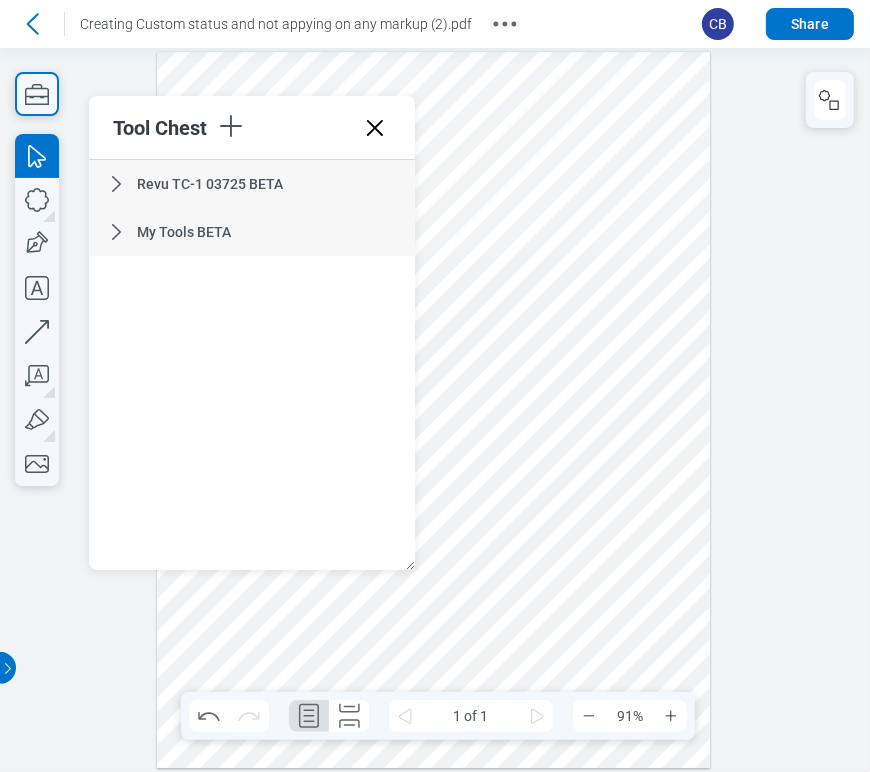 click 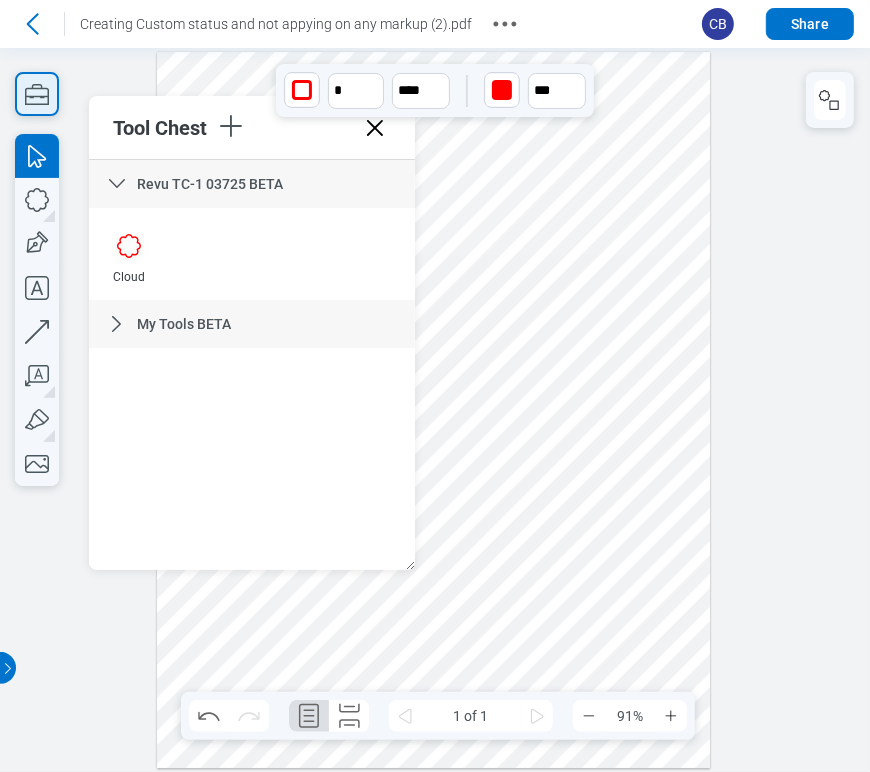 click 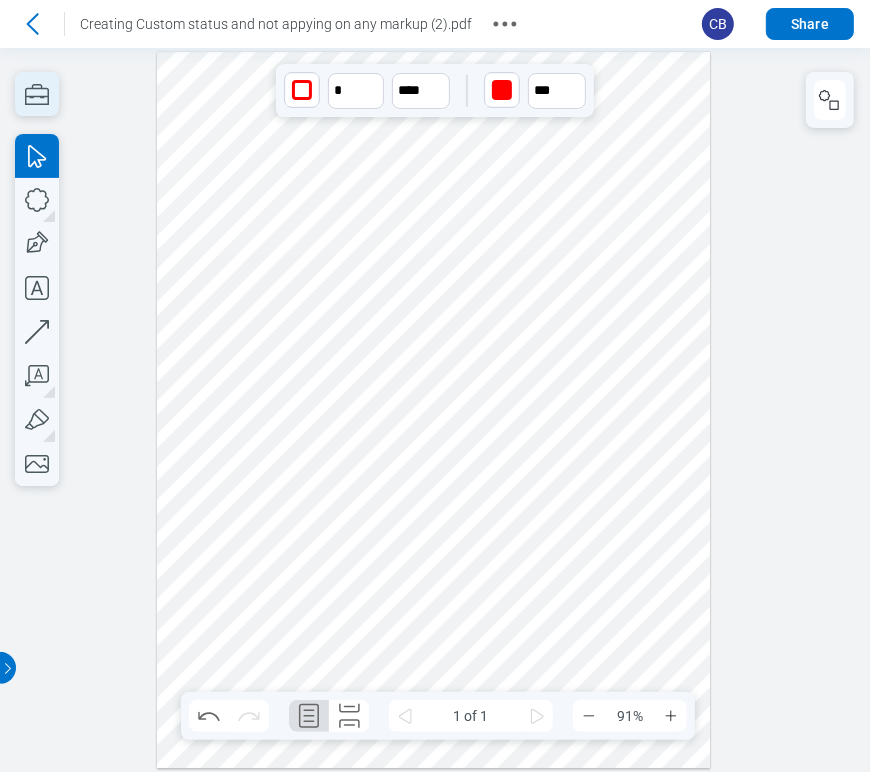 click 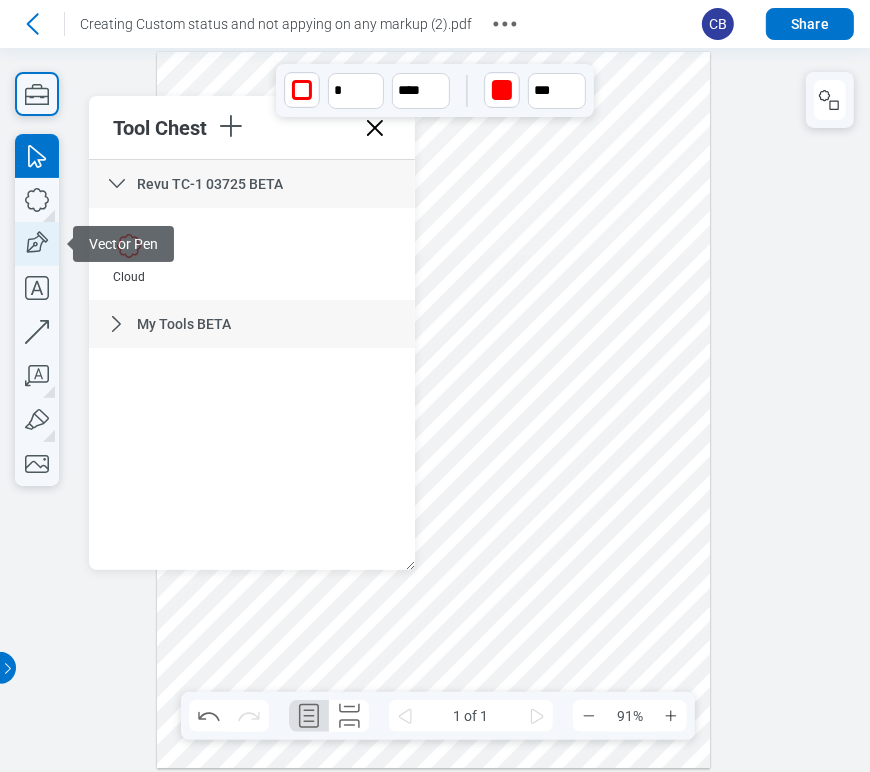 click 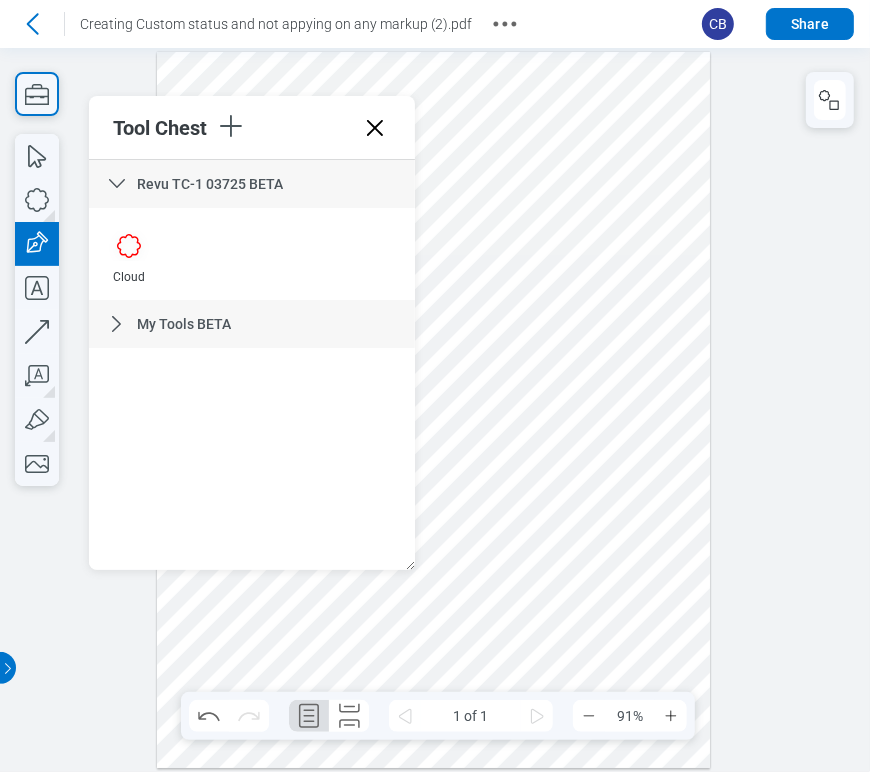 drag, startPoint x: 602, startPoint y: 253, endPoint x: 648, endPoint y: 322, distance: 82.92768 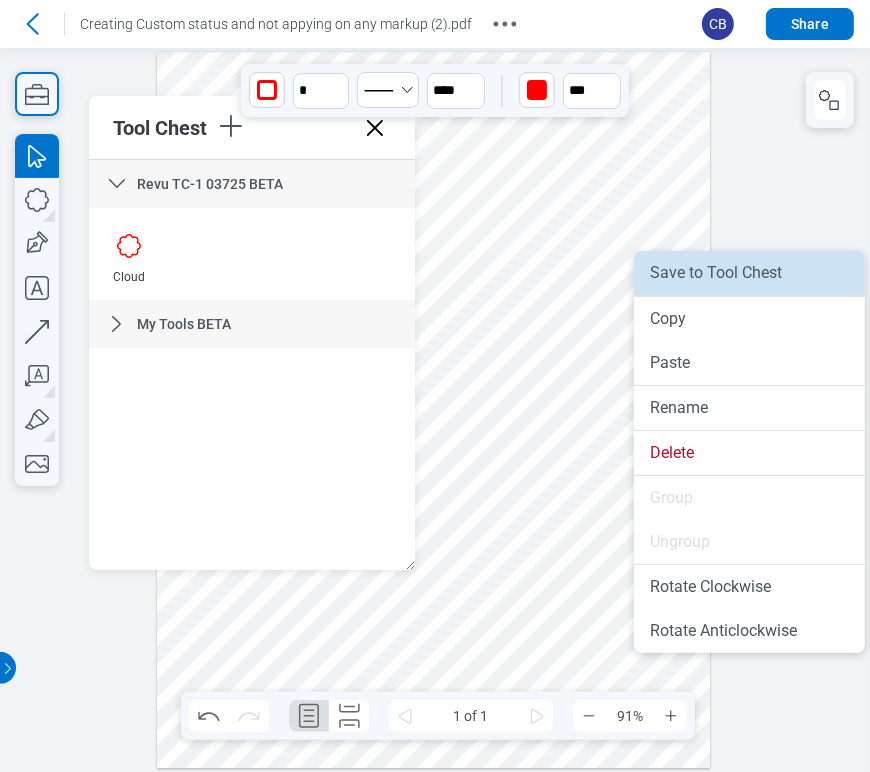 click on "Save to Tool Chest" at bounding box center [749, 273] 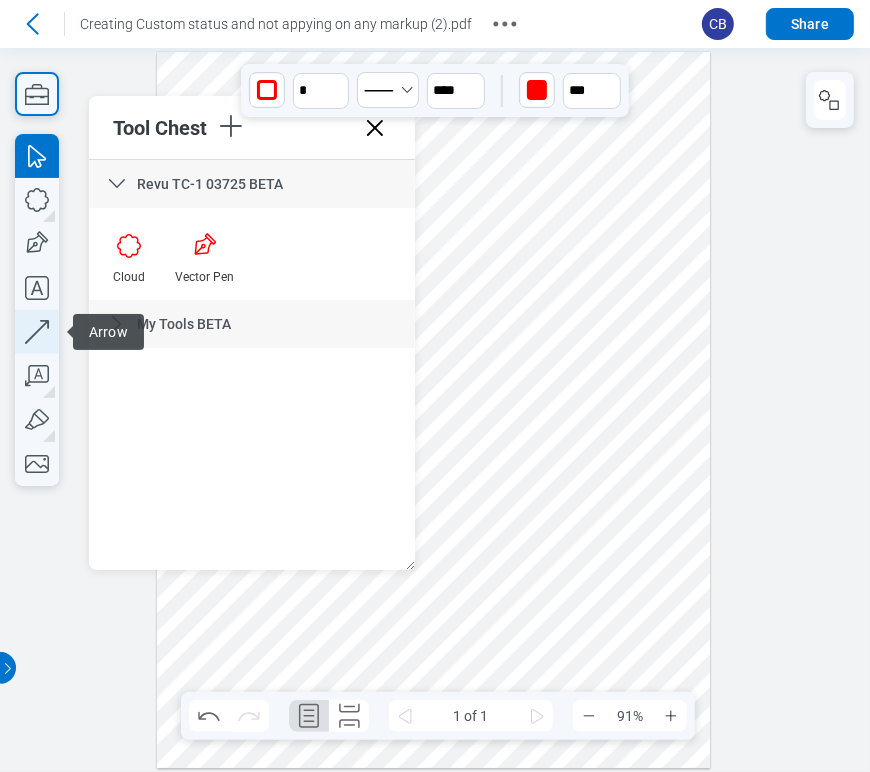 click 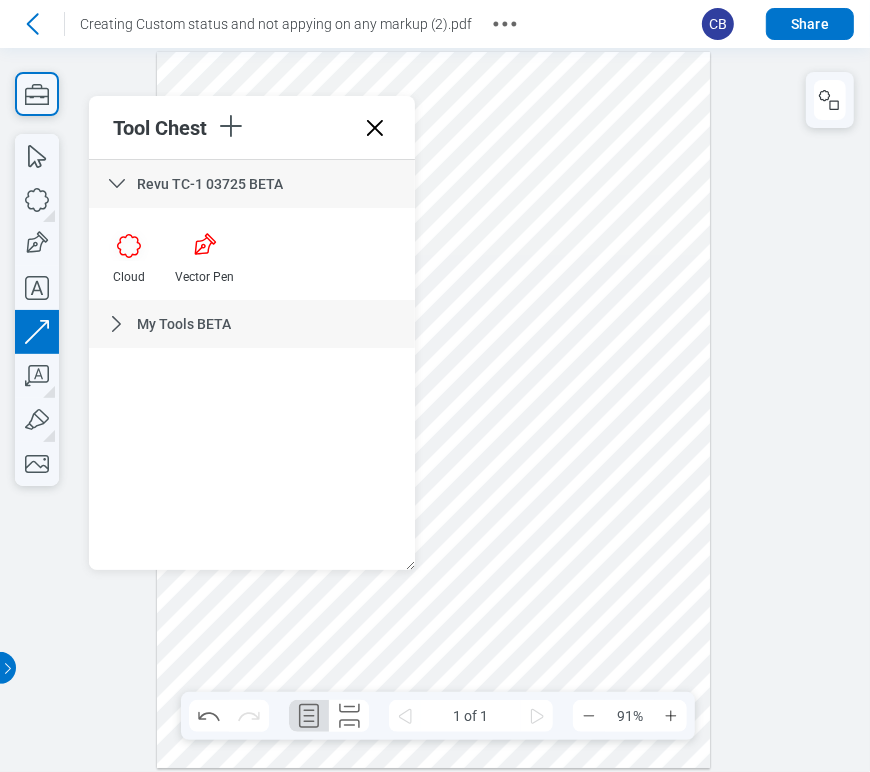 drag, startPoint x: 664, startPoint y: 399, endPoint x: 660, endPoint y: 491, distance: 92.086914 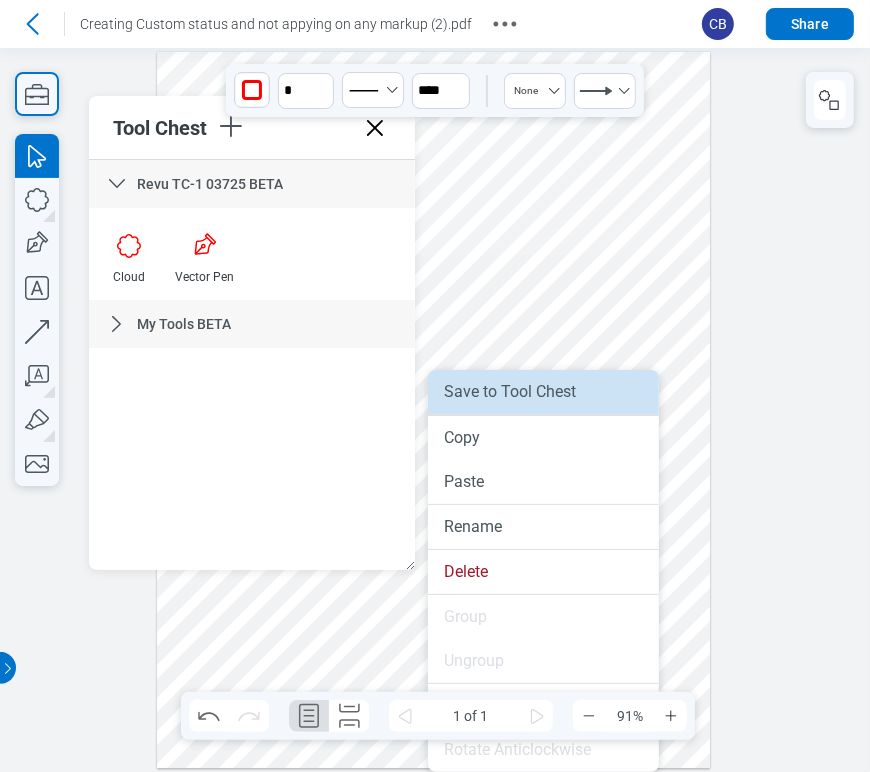 drag, startPoint x: 626, startPoint y: 392, endPoint x: 541, endPoint y: 339, distance: 100.16985 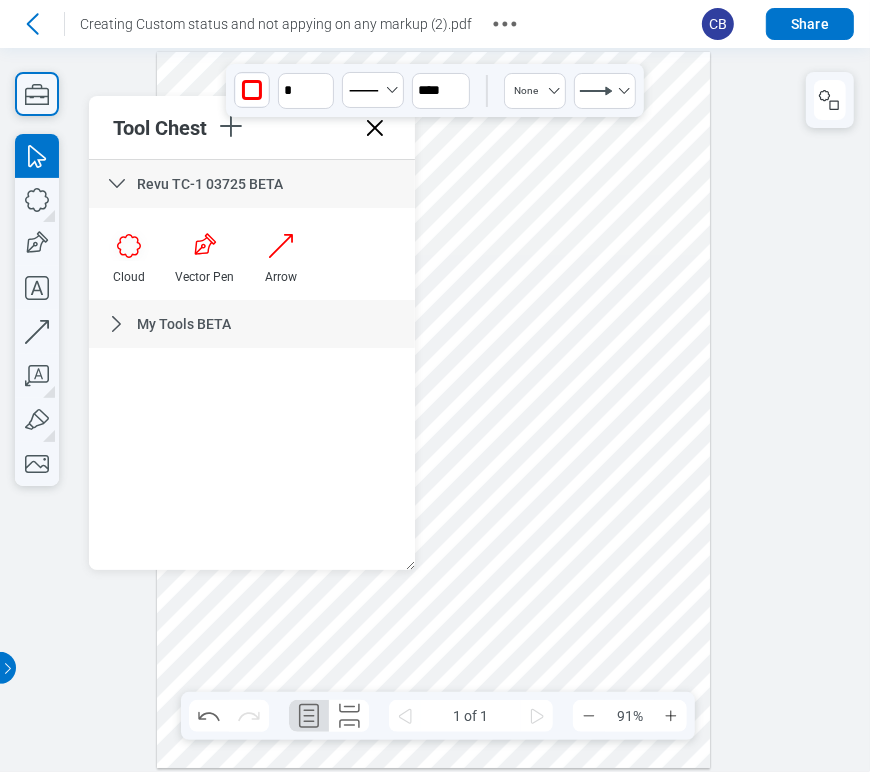 click at bounding box center (434, 409) 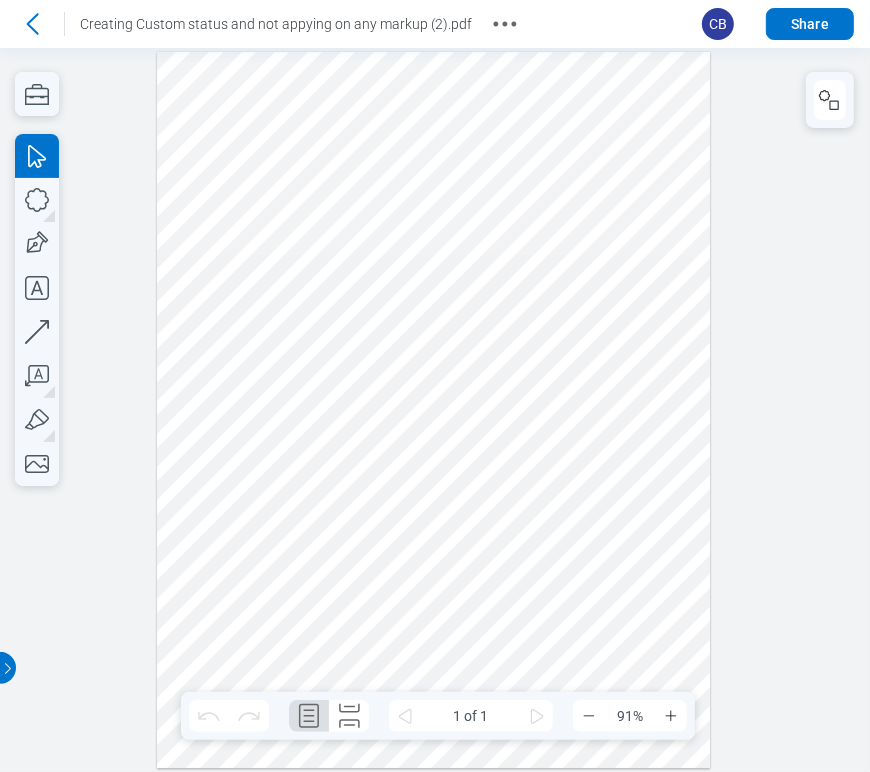 scroll, scrollTop: 0, scrollLeft: 0, axis: both 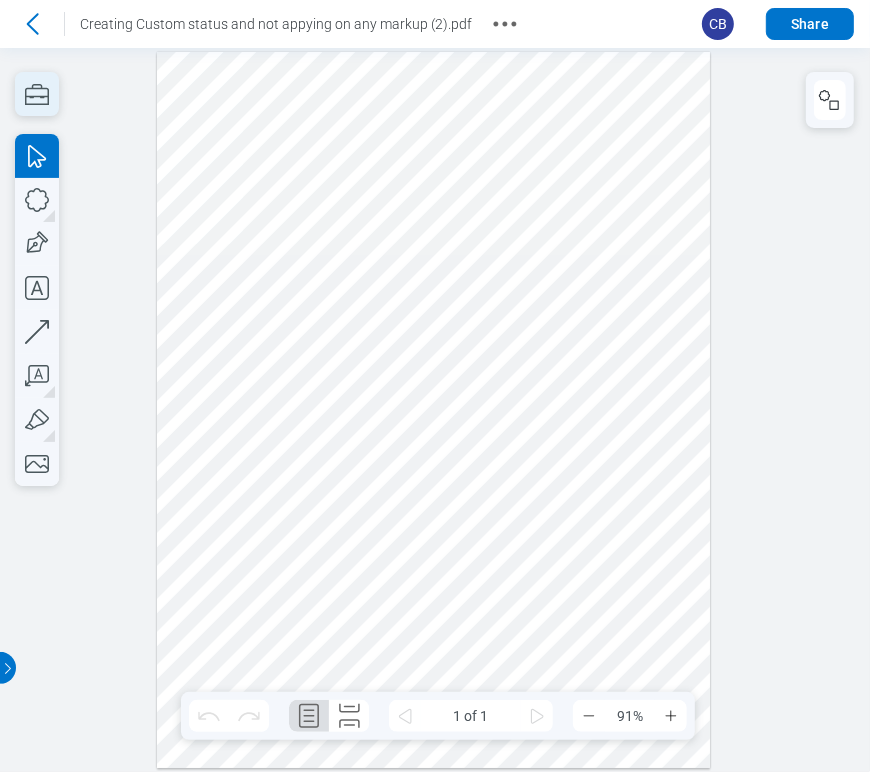click 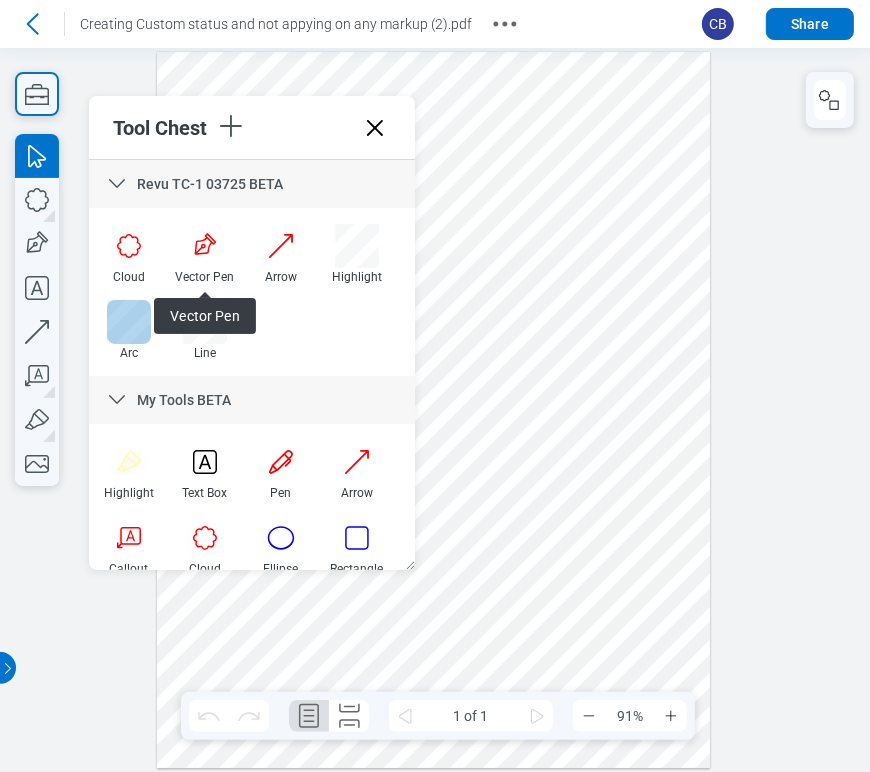 click at bounding box center [129, 322] 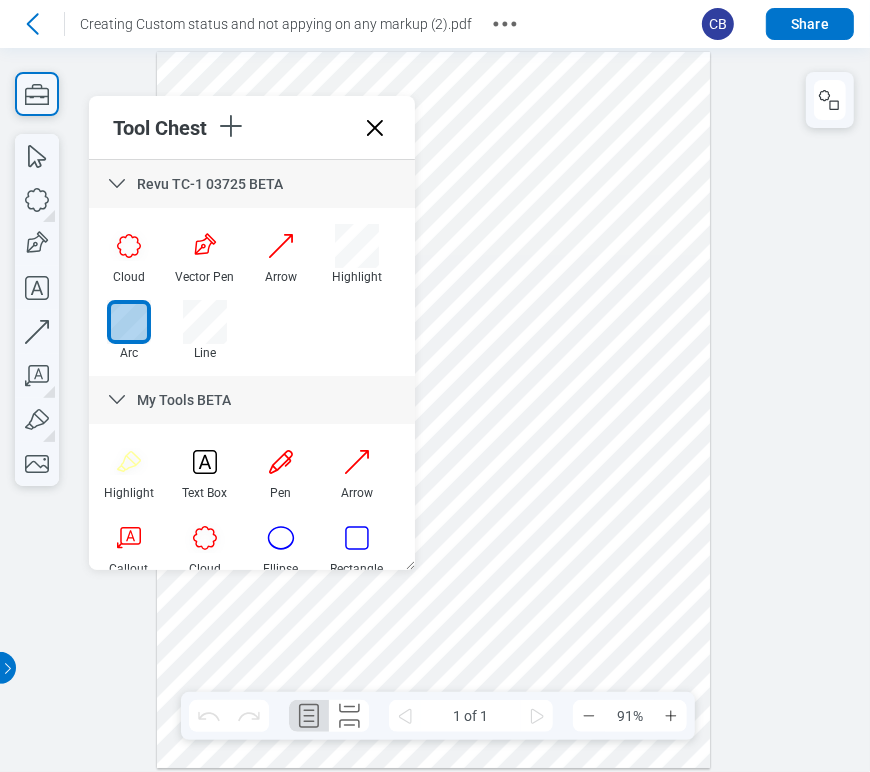 drag, startPoint x: 520, startPoint y: 602, endPoint x: 558, endPoint y: 512, distance: 97.6934 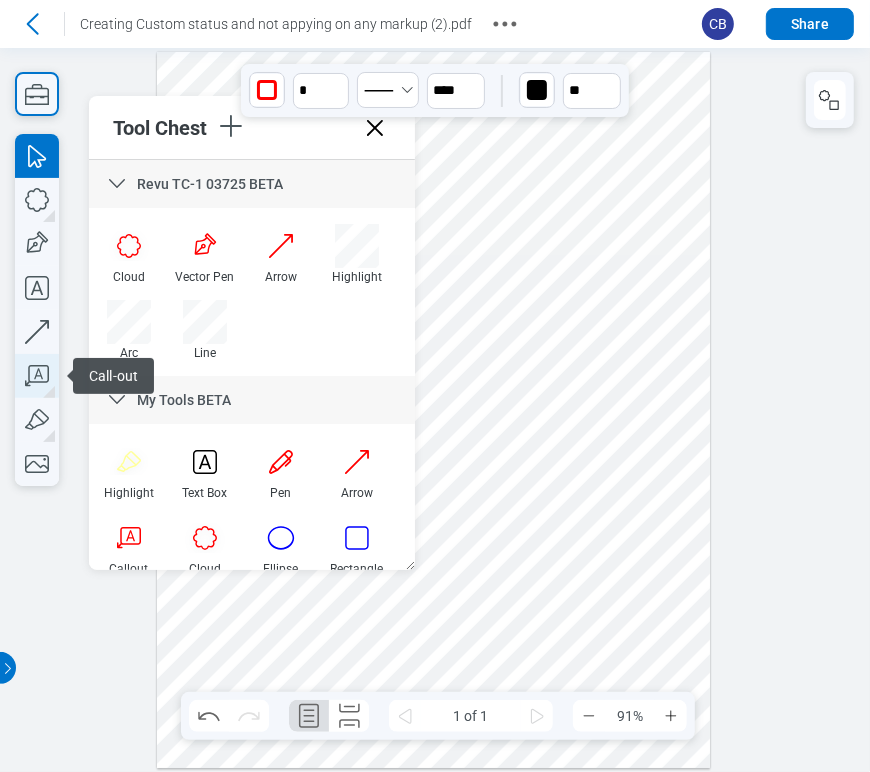 click 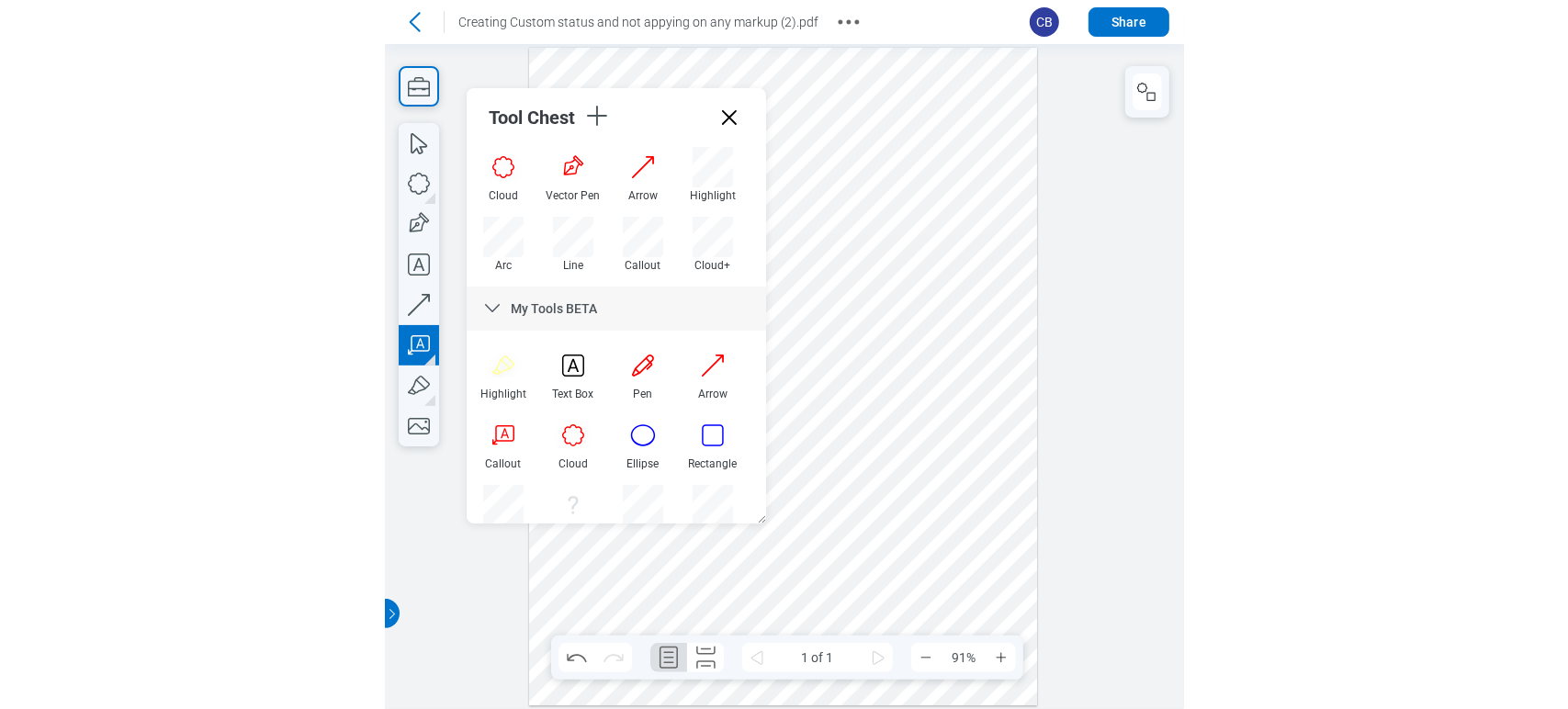scroll, scrollTop: 48, scrollLeft: 0, axis: vertical 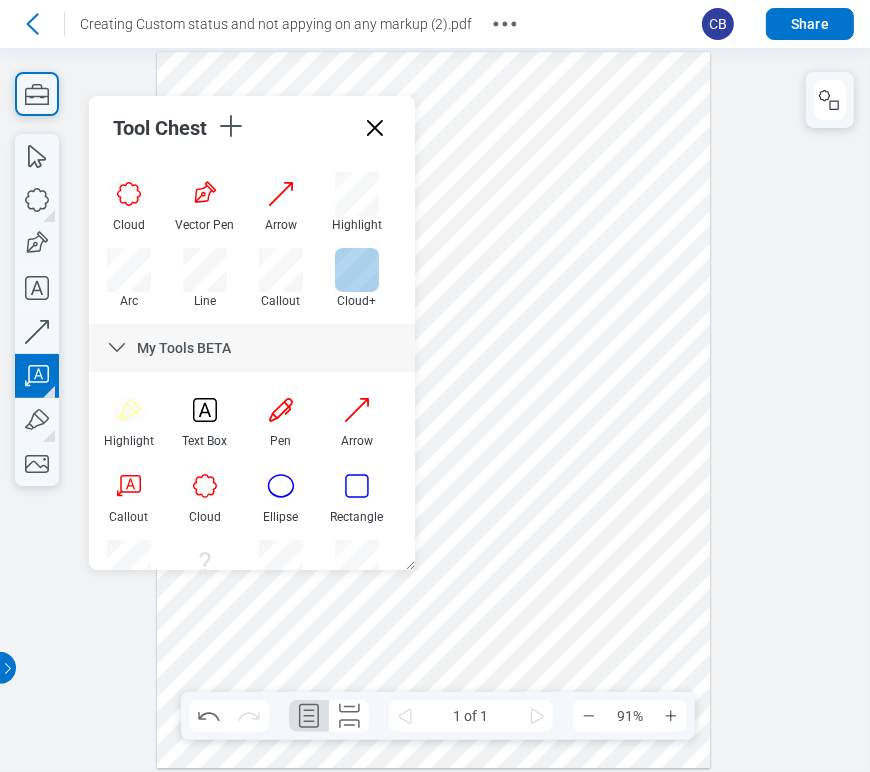 click at bounding box center (357, 270) 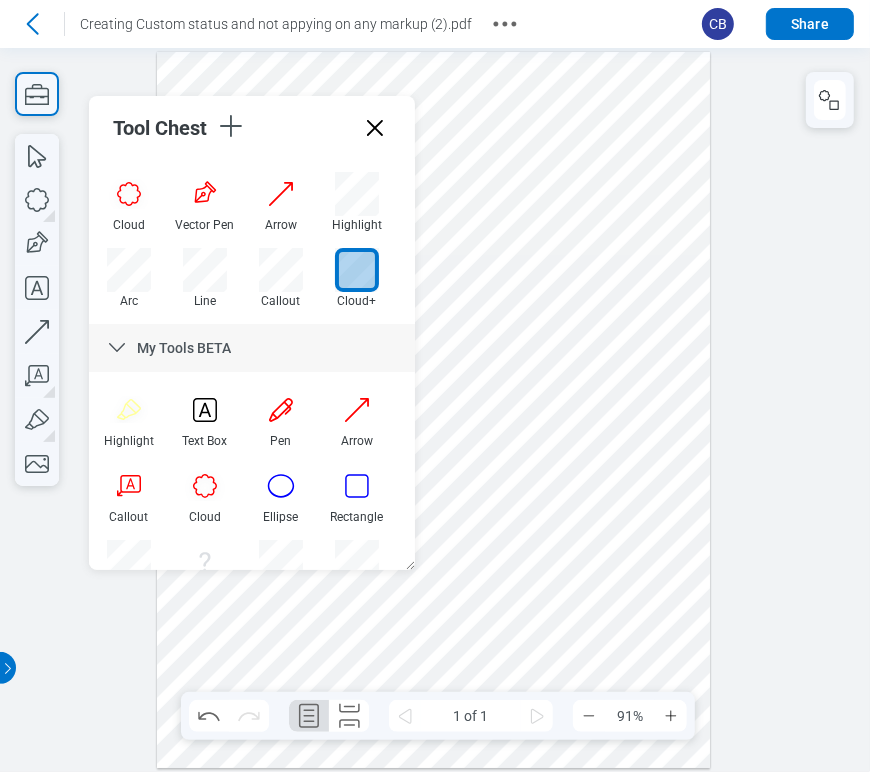 drag, startPoint x: 550, startPoint y: 351, endPoint x: 572, endPoint y: 391, distance: 45.65085 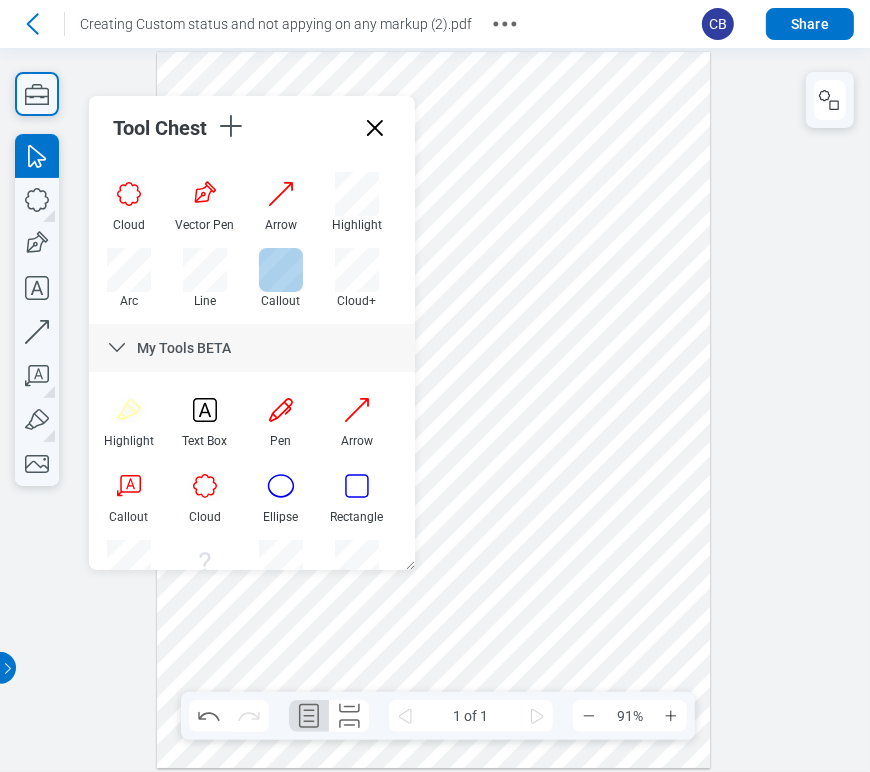 click at bounding box center (281, 270) 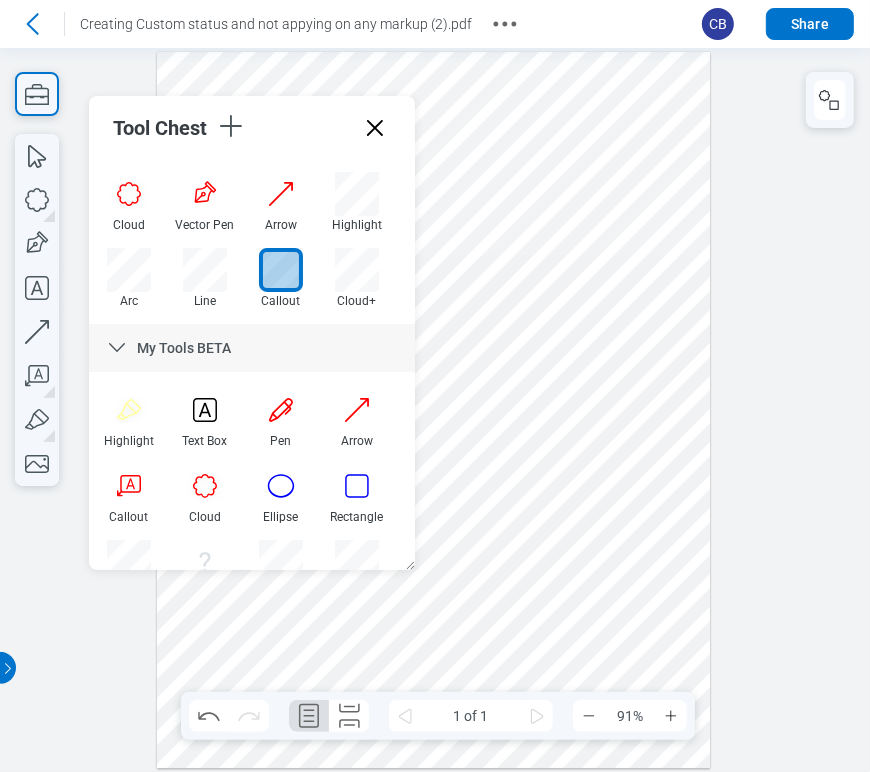 drag, startPoint x: 540, startPoint y: 364, endPoint x: 570, endPoint y: 460, distance: 100.57833 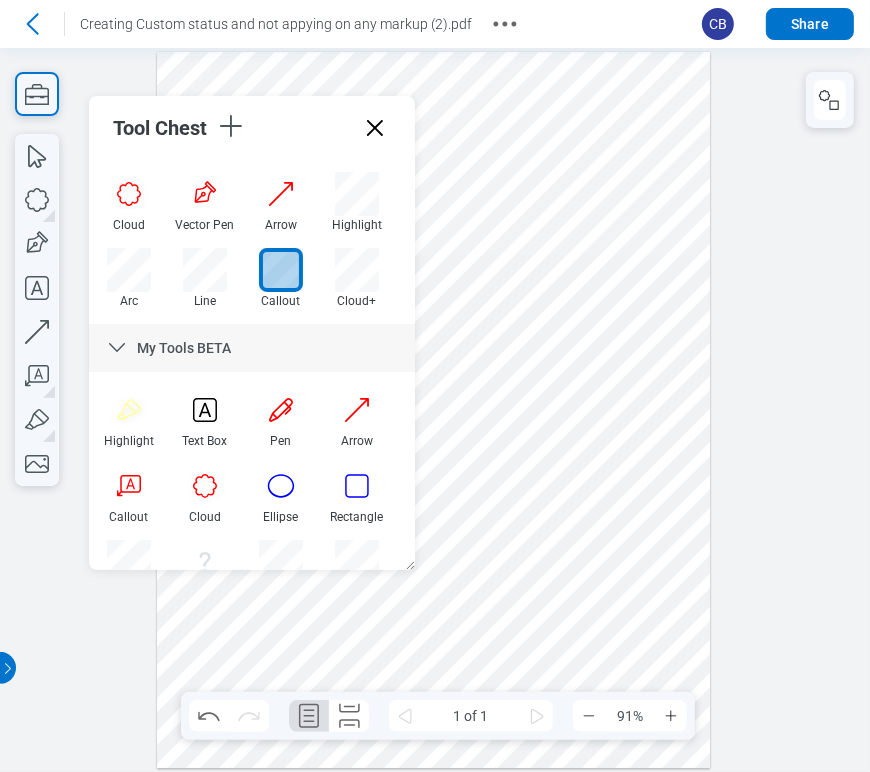 click at bounding box center (434, 409) 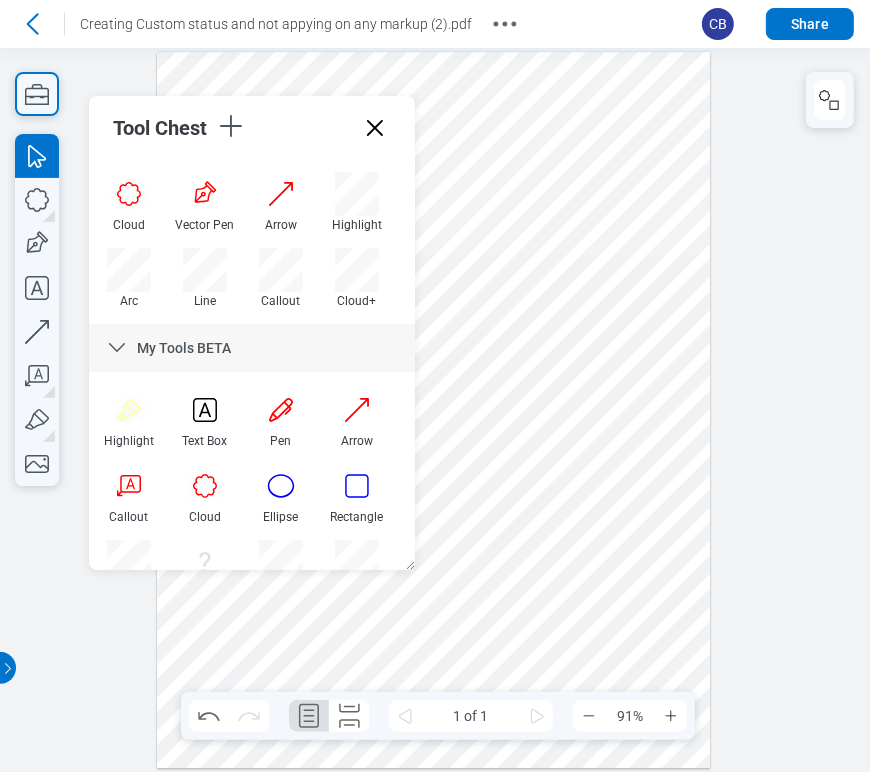click on "Go back Creating Custom status and not appying on any markup (2).pdf CB Share Pages Tool Chest Revu TC-1 03725 BETA Cloud Vector Pen Arrow Highlight Arc Line Callout Cloud+ My Tools BETA Highlight Text Box Pen Arrow Callout Cloud Ellipse Rectangle Text Box Test Area M Text Box Highlight 1 of 1 91% Element picked!
To pick up a draggable item, press the space bar.
While dragging, use the arrow keys to move the item.
Press space again to drop the item in its new position, or press escape to cancel.
Create Tool Set Upload" at bounding box center (435, 386) 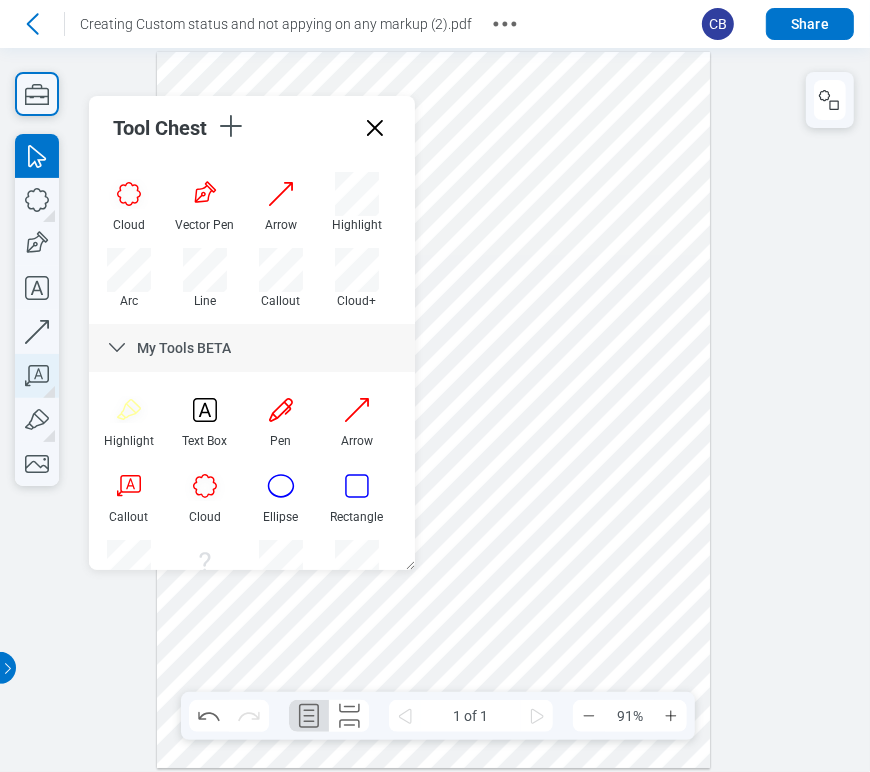 click 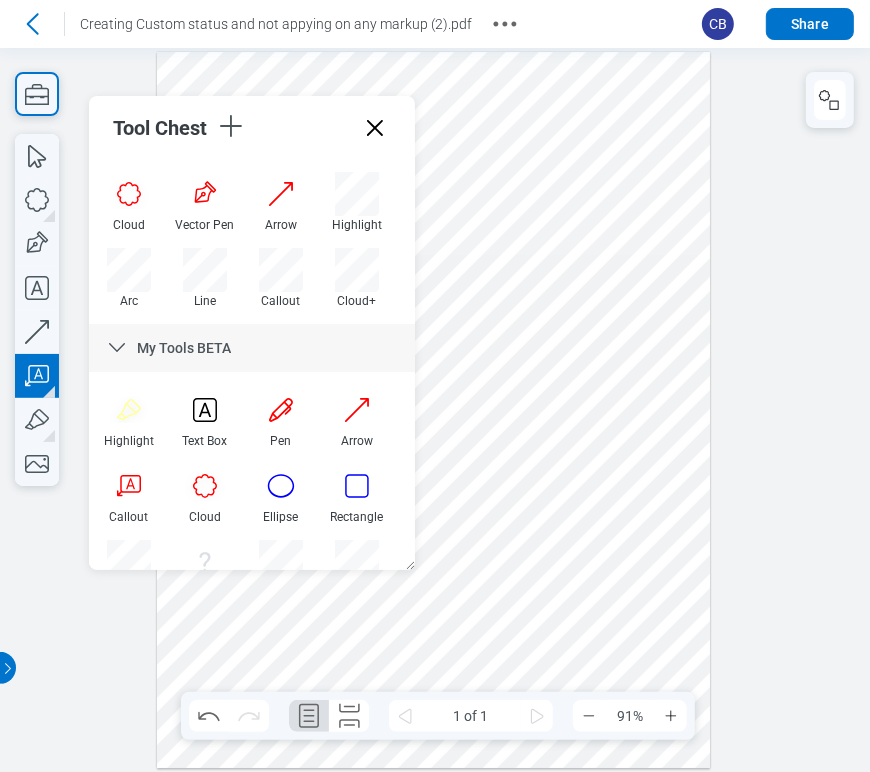 drag, startPoint x: 516, startPoint y: 405, endPoint x: 561, endPoint y: 441, distance: 57.628117 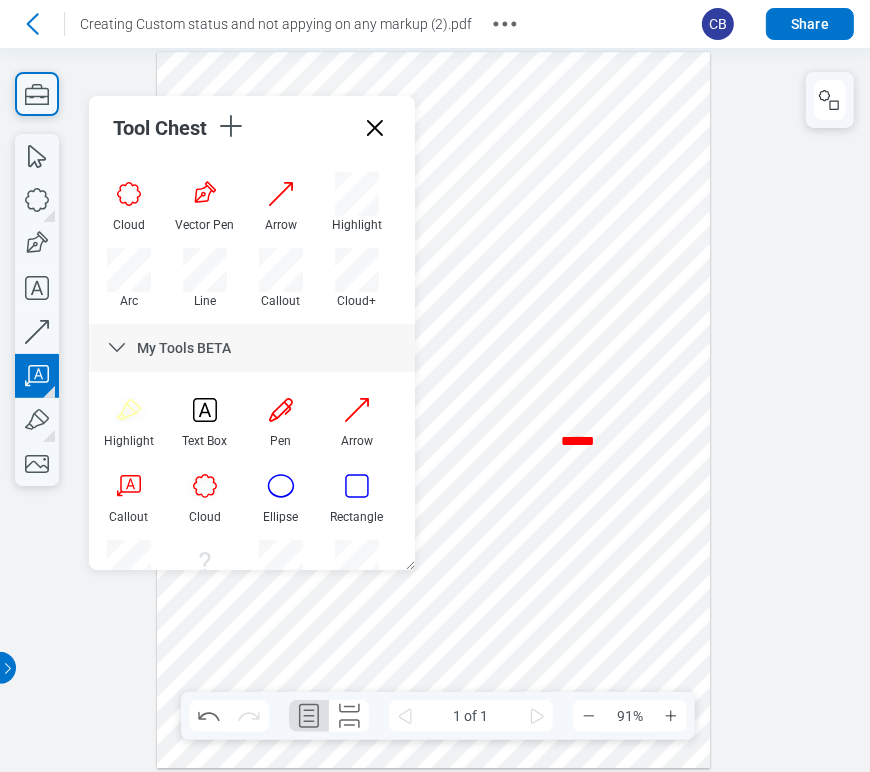 click on "******" at bounding box center [604, 441] 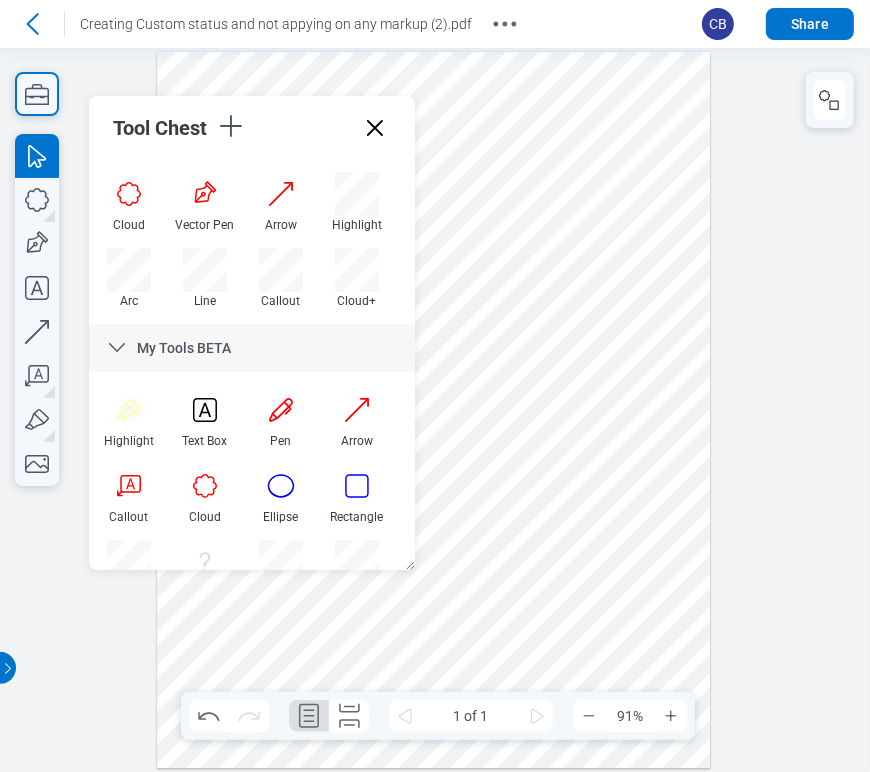 click at bounding box center [434, 409] 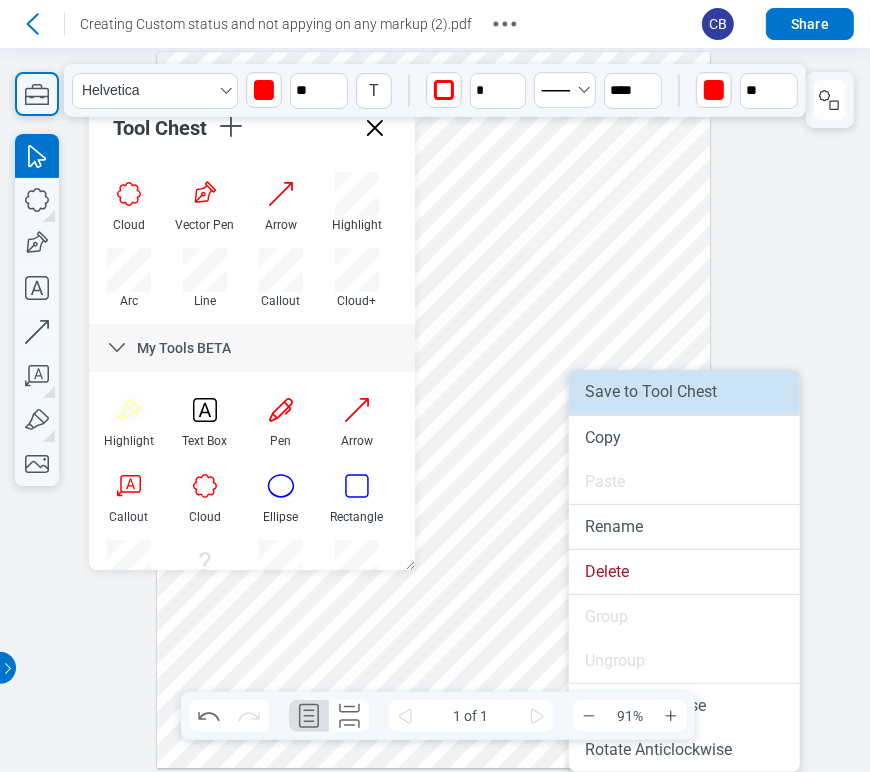 click on "Save to Tool Chest" at bounding box center (684, 392) 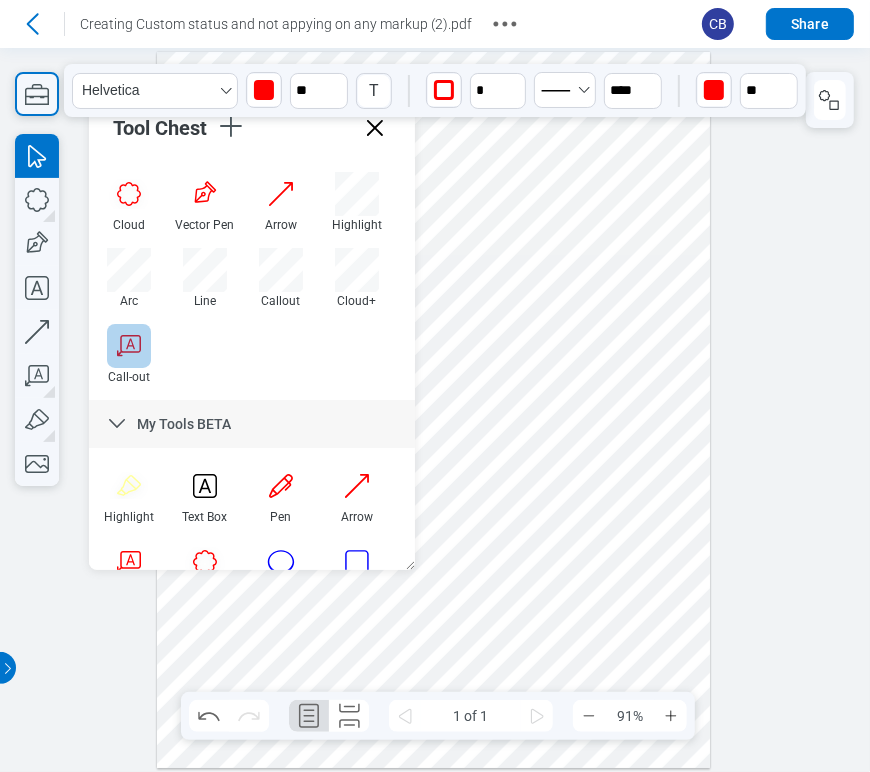 click at bounding box center [129, 346] 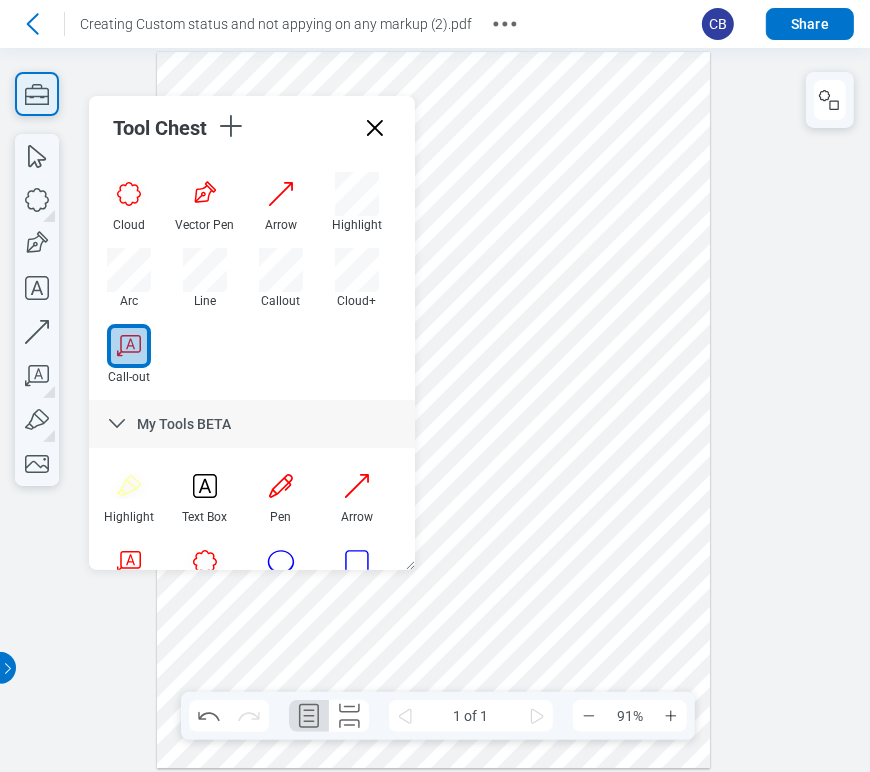 click 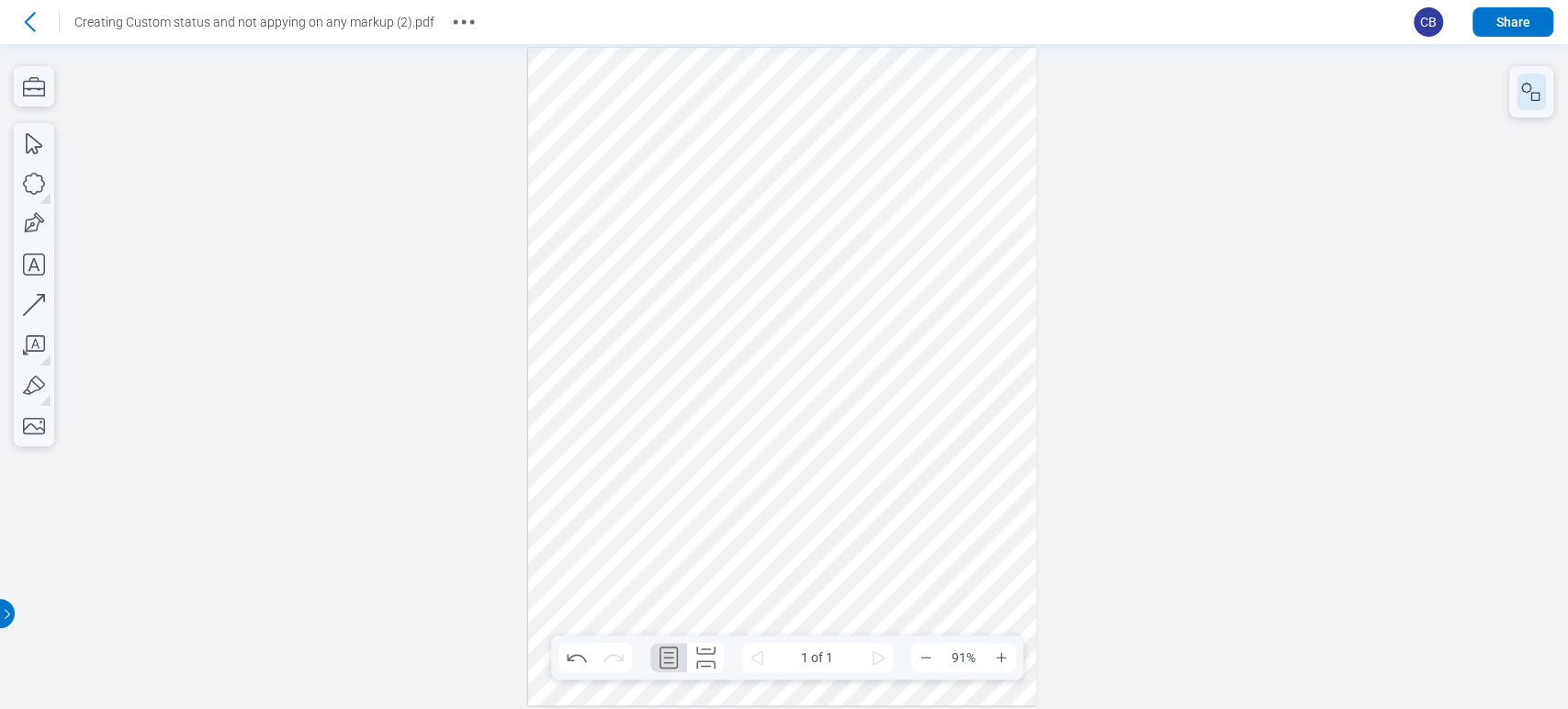 click 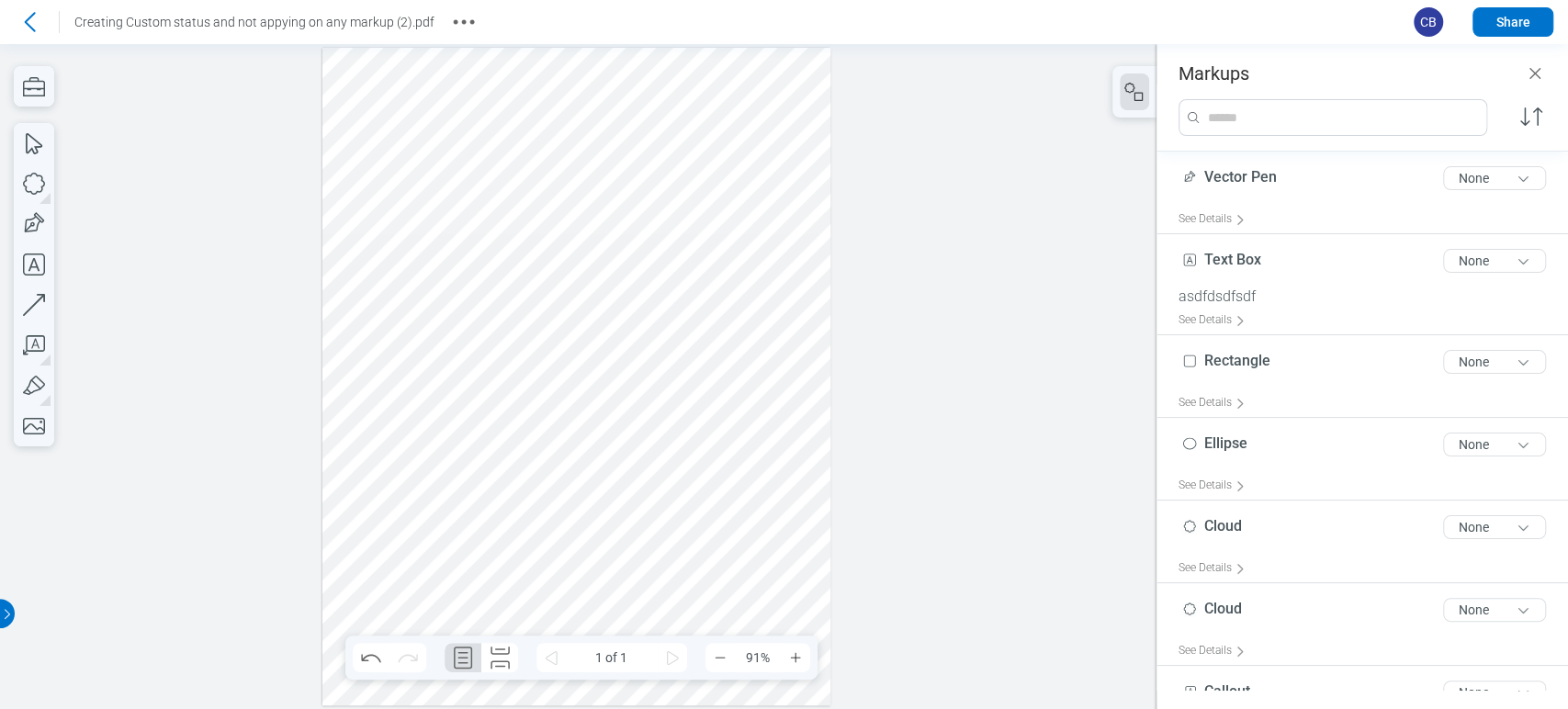 drag, startPoint x: 8, startPoint y: 133, endPoint x: 20, endPoint y: 174, distance: 42.720019 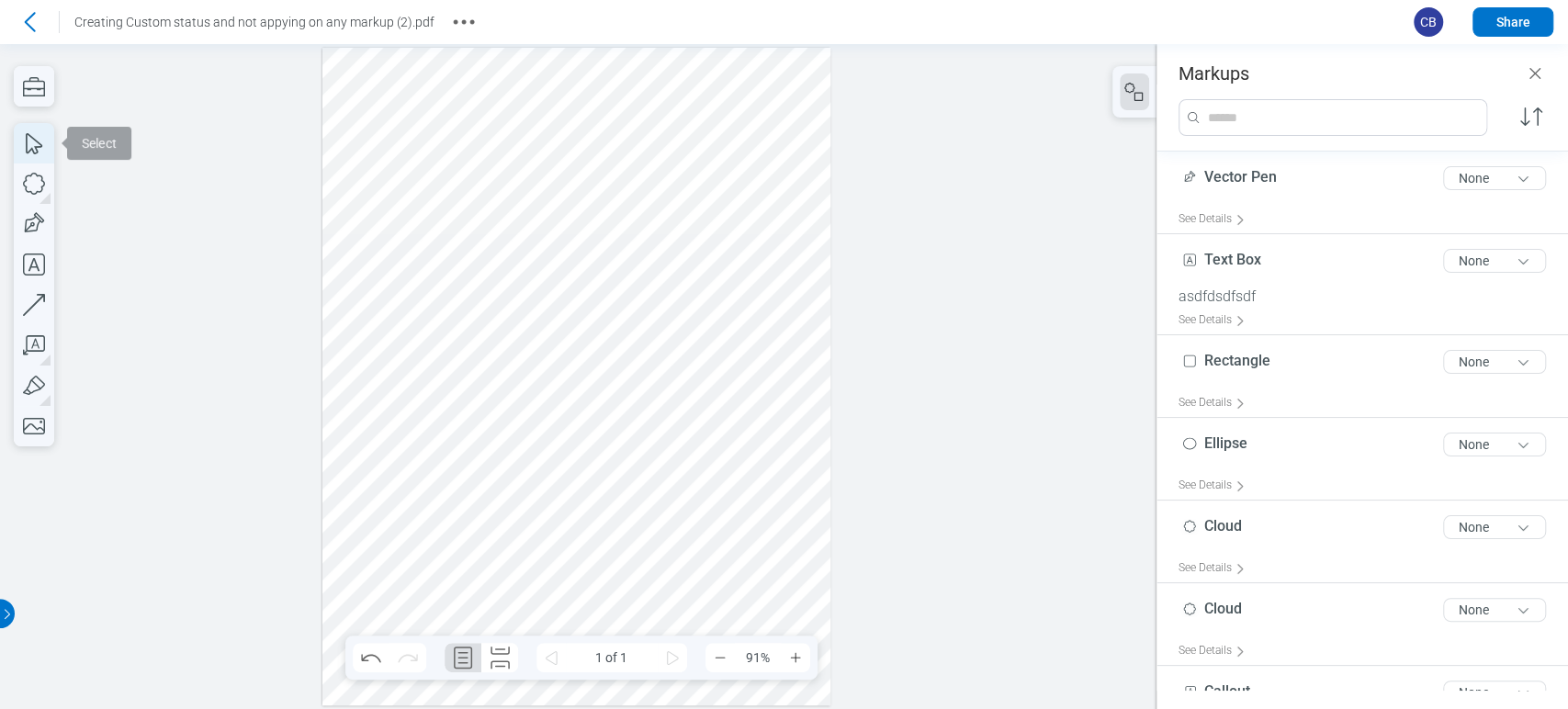 click 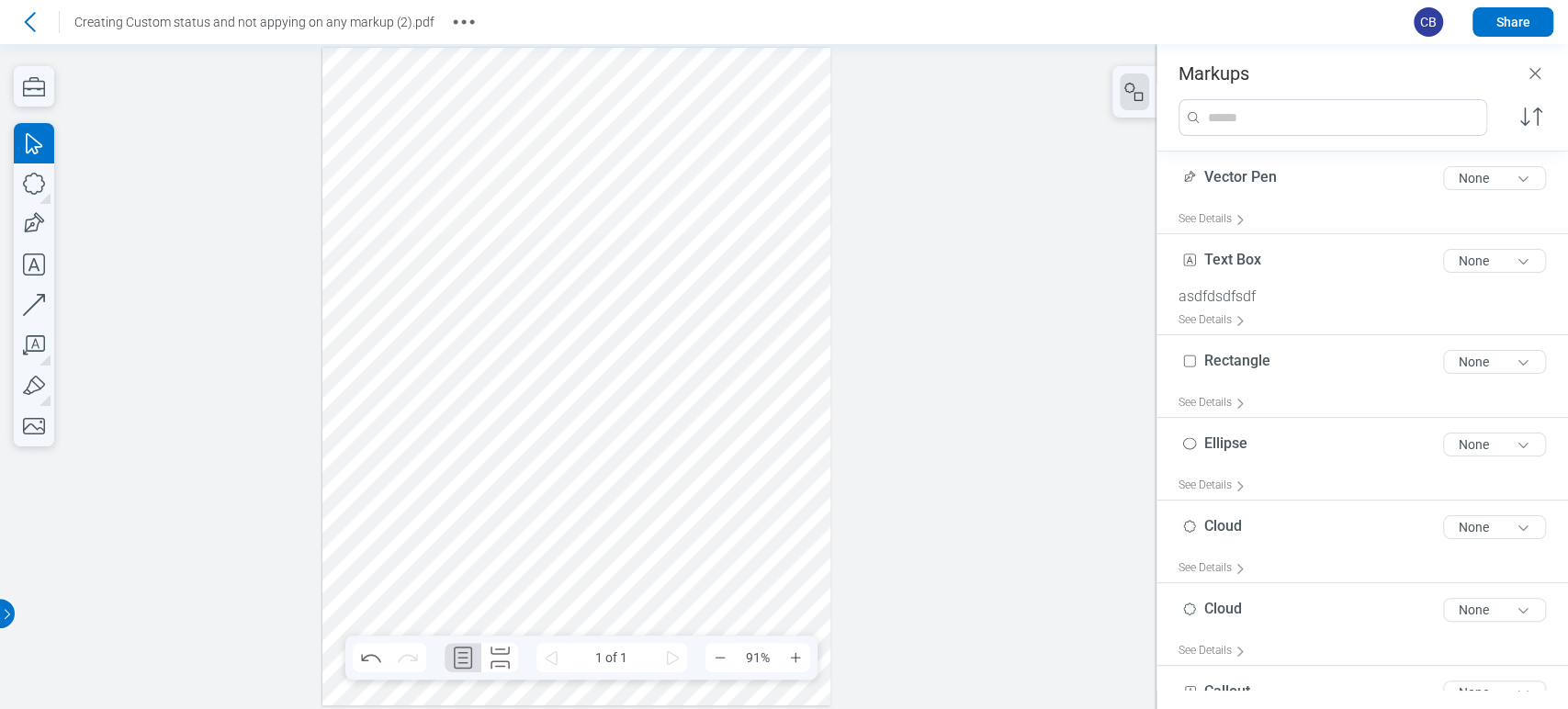 click at bounding box center [577, 377] 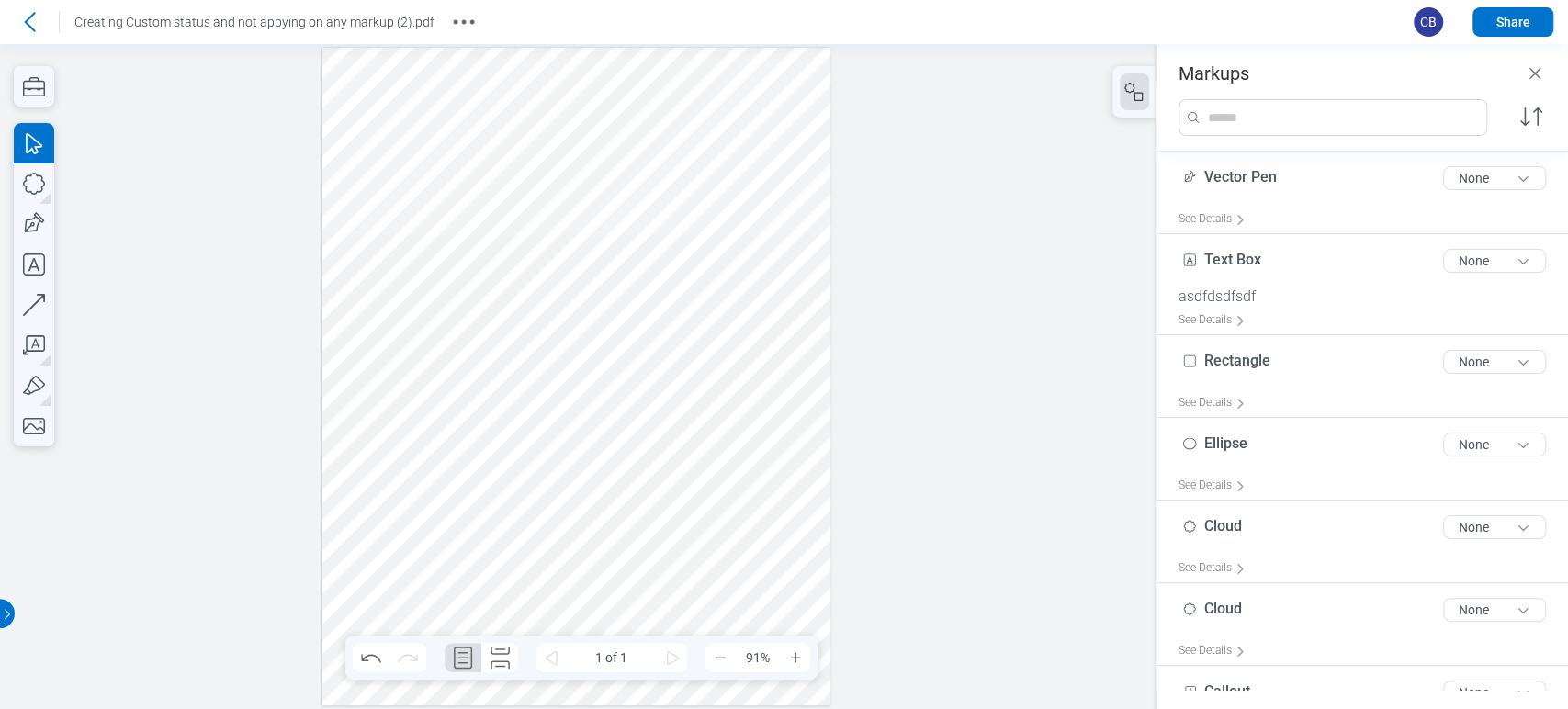 click at bounding box center (577, 377) 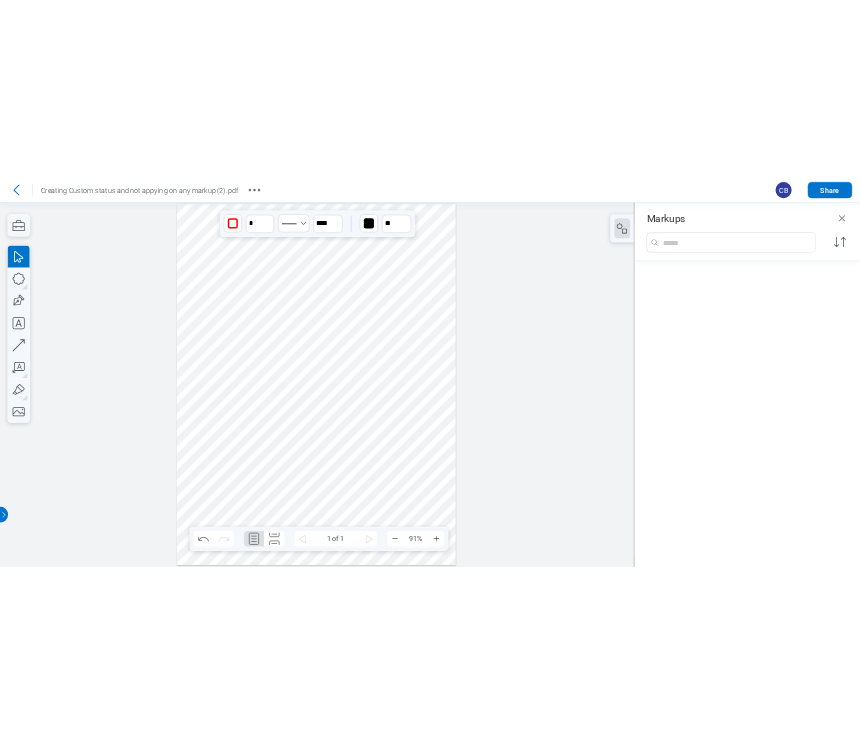 scroll, scrollTop: 865, scrollLeft: 0, axis: vertical 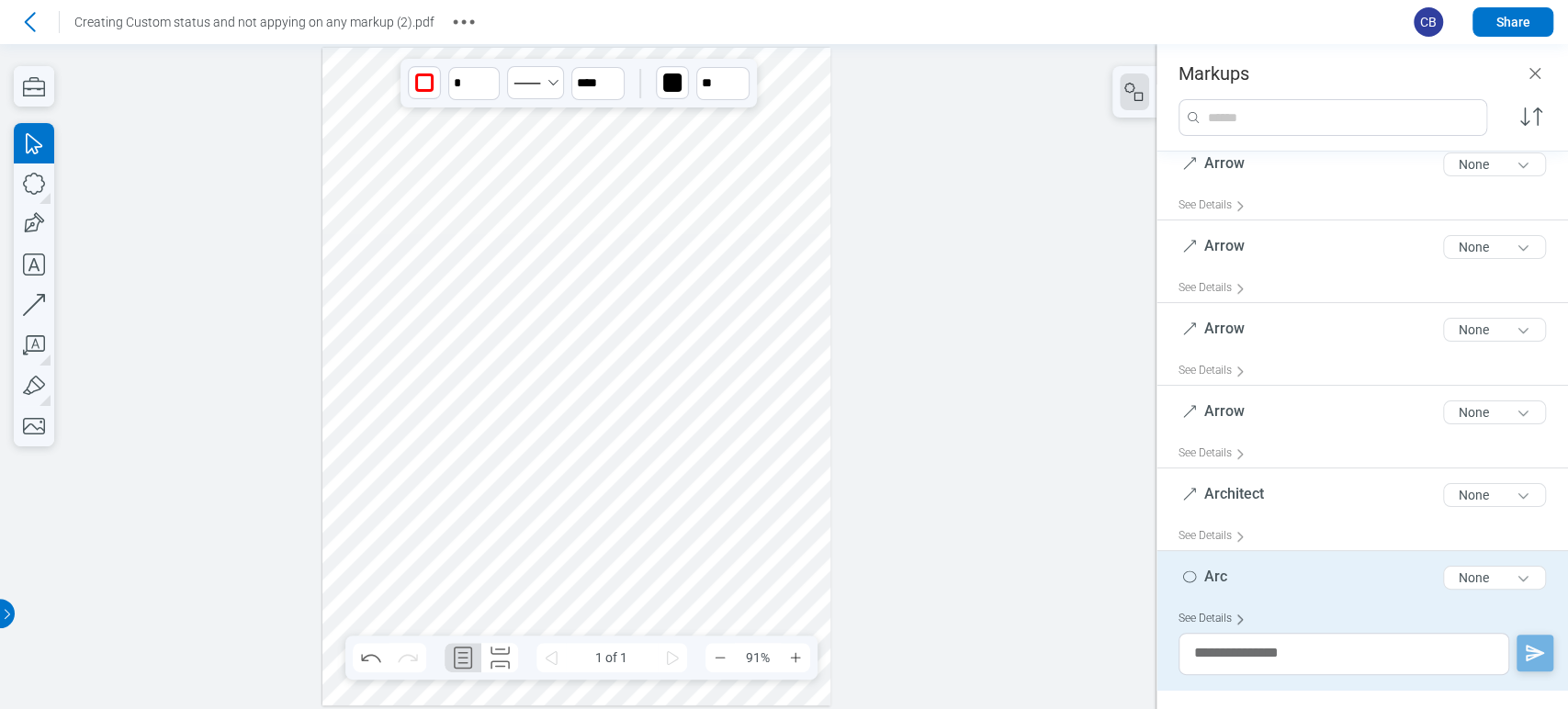 click on "See Details" at bounding box center (1215, 618) 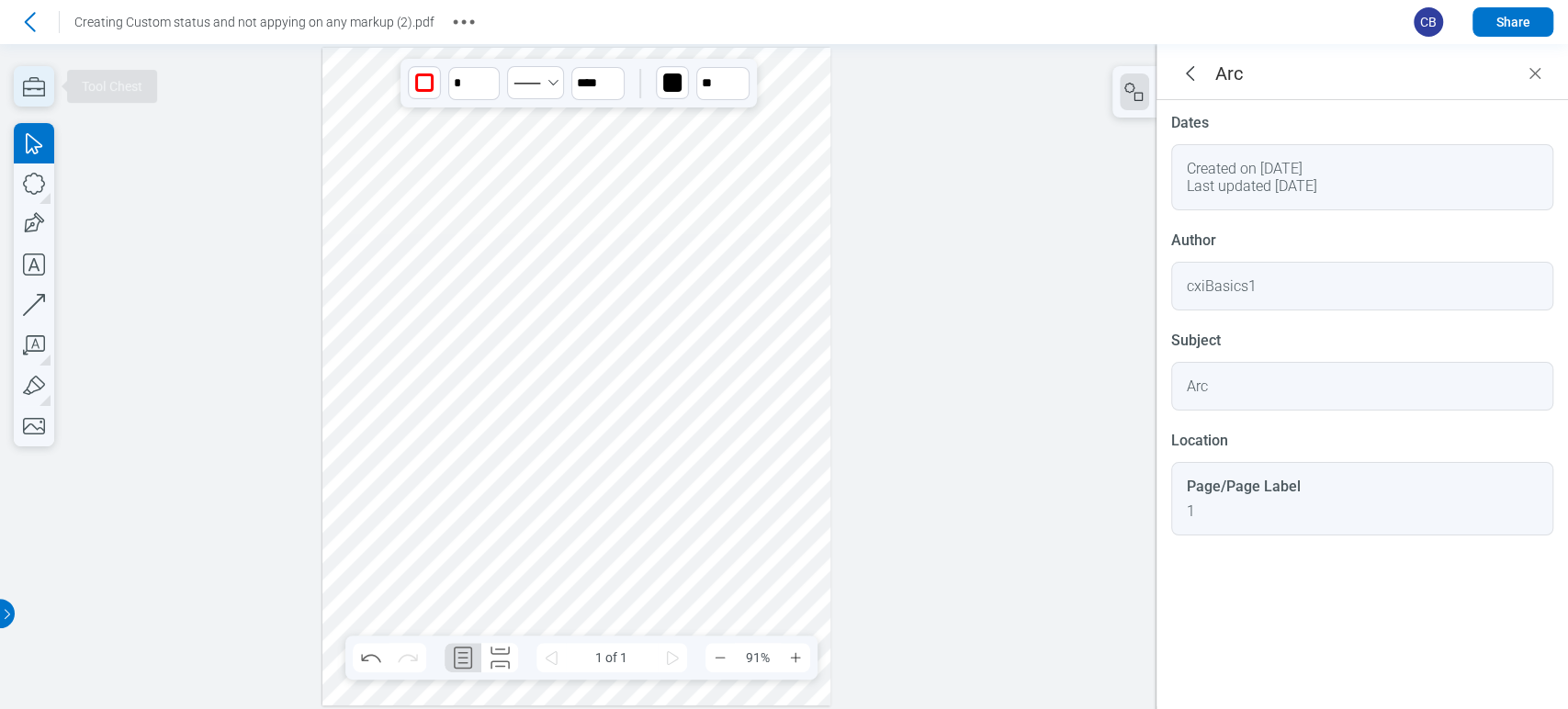 click 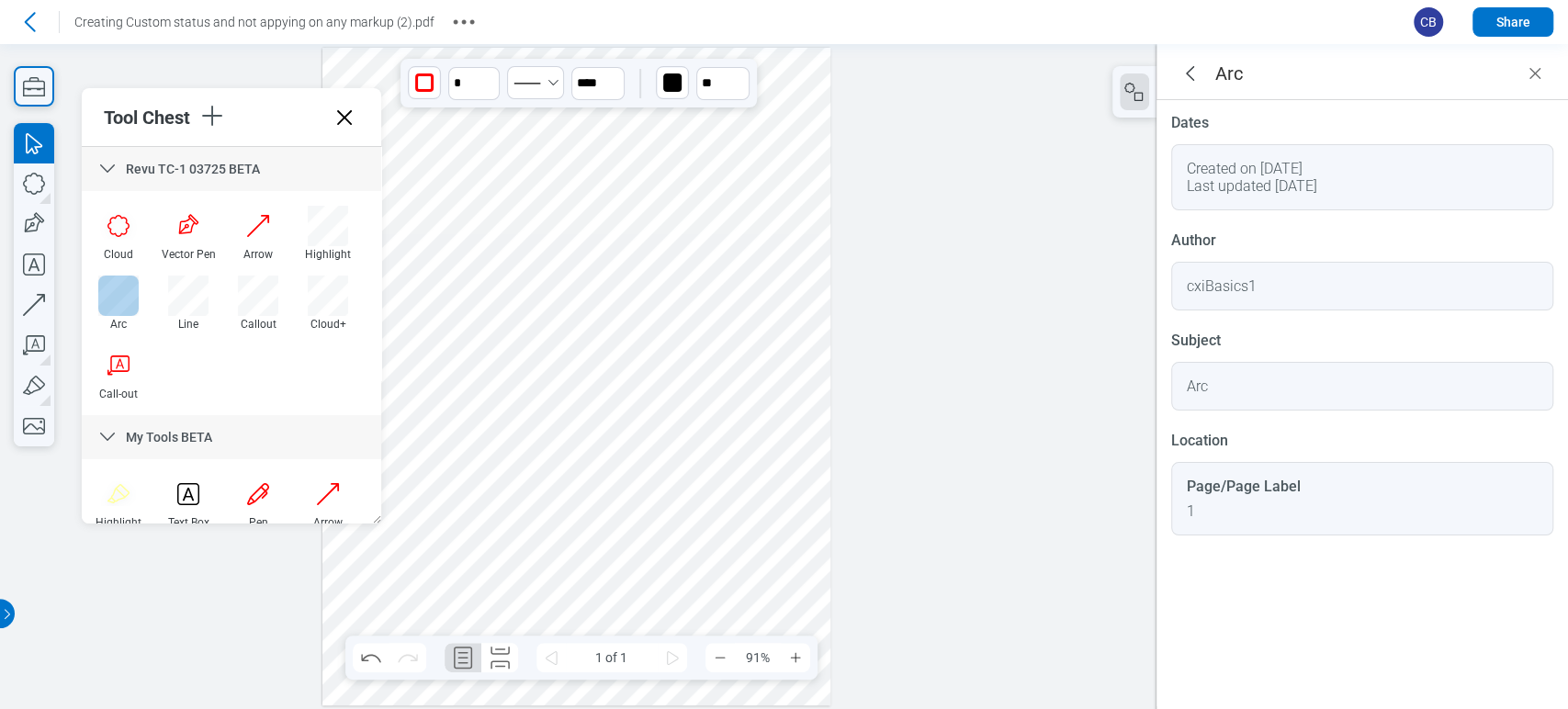 click at bounding box center (118, 296) 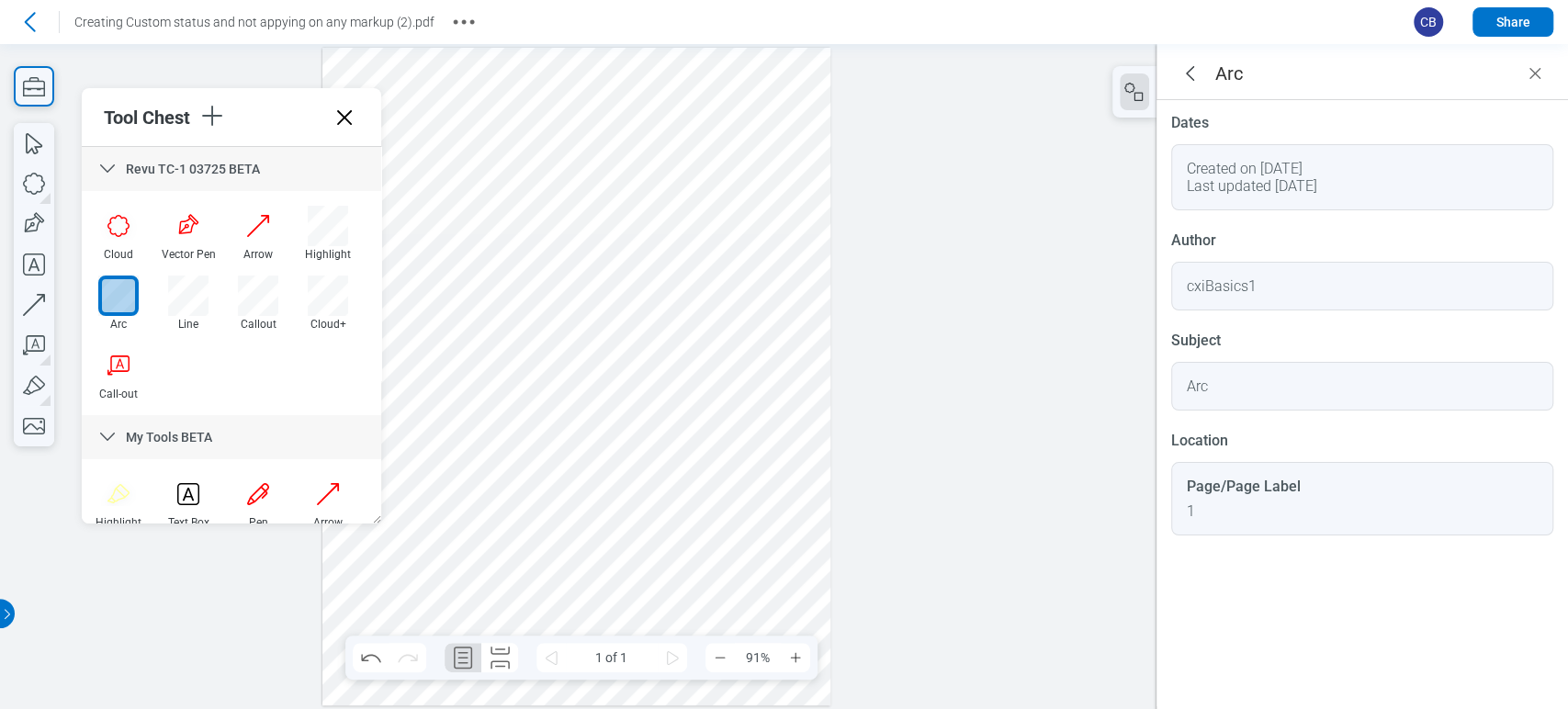 drag, startPoint x: 335, startPoint y: 553, endPoint x: 430, endPoint y: 573, distance: 97.08244 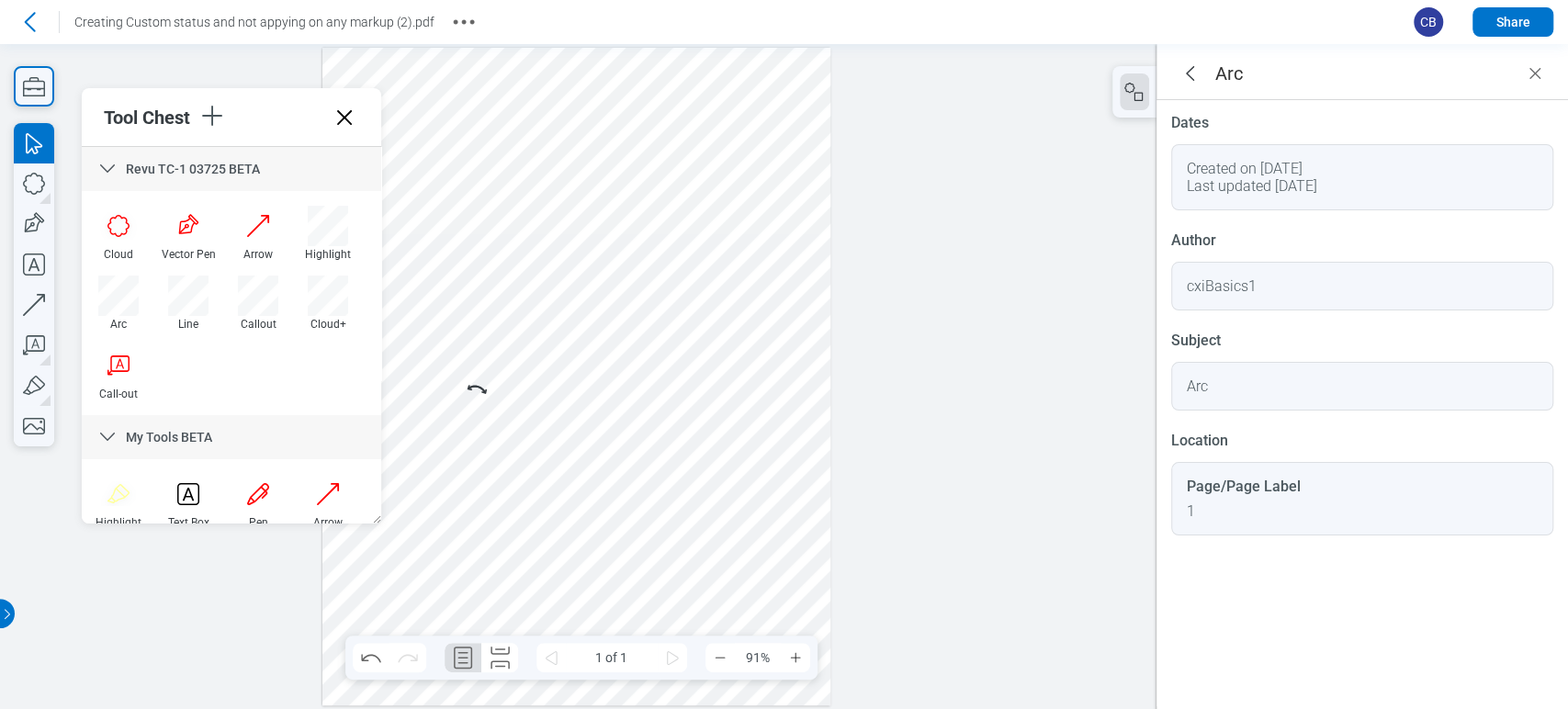 click at bounding box center (577, 377) 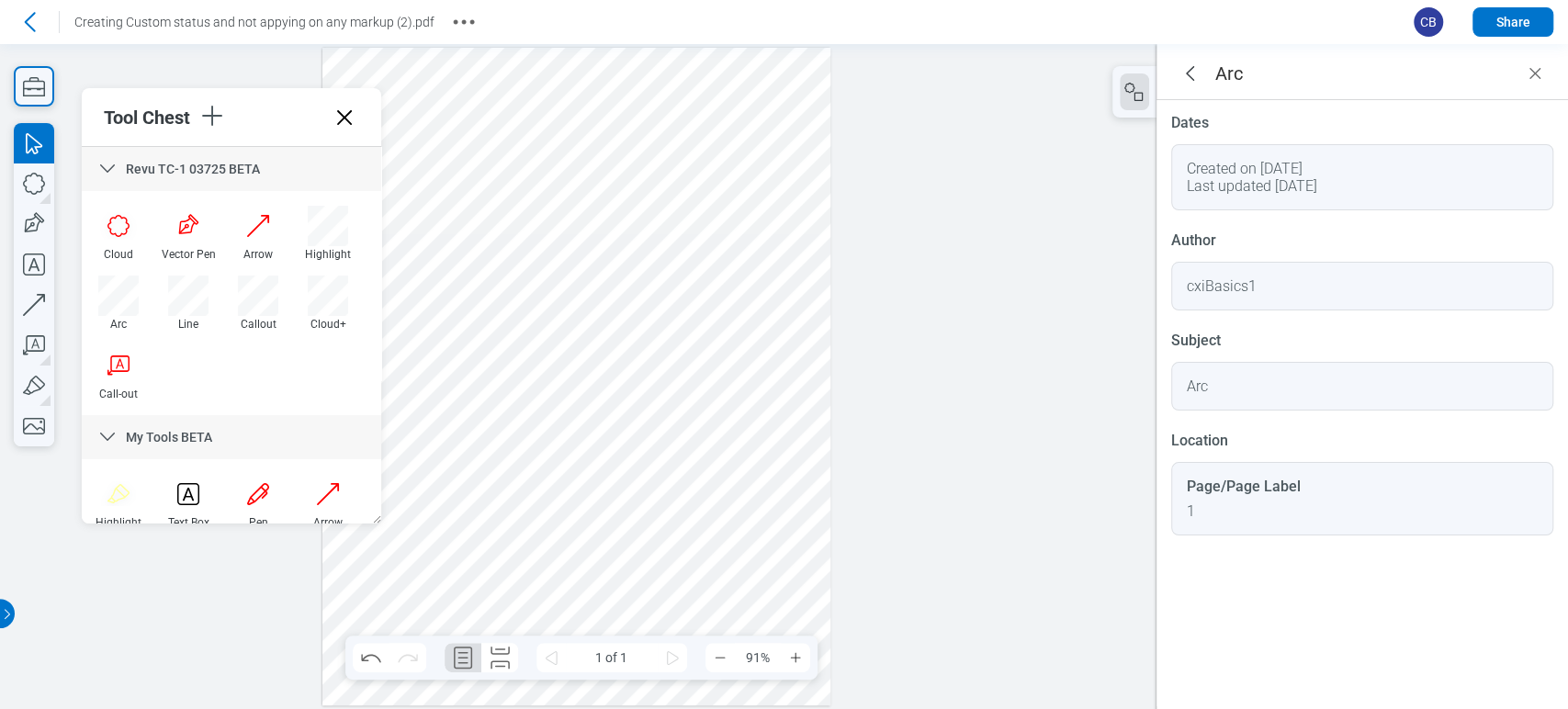 click 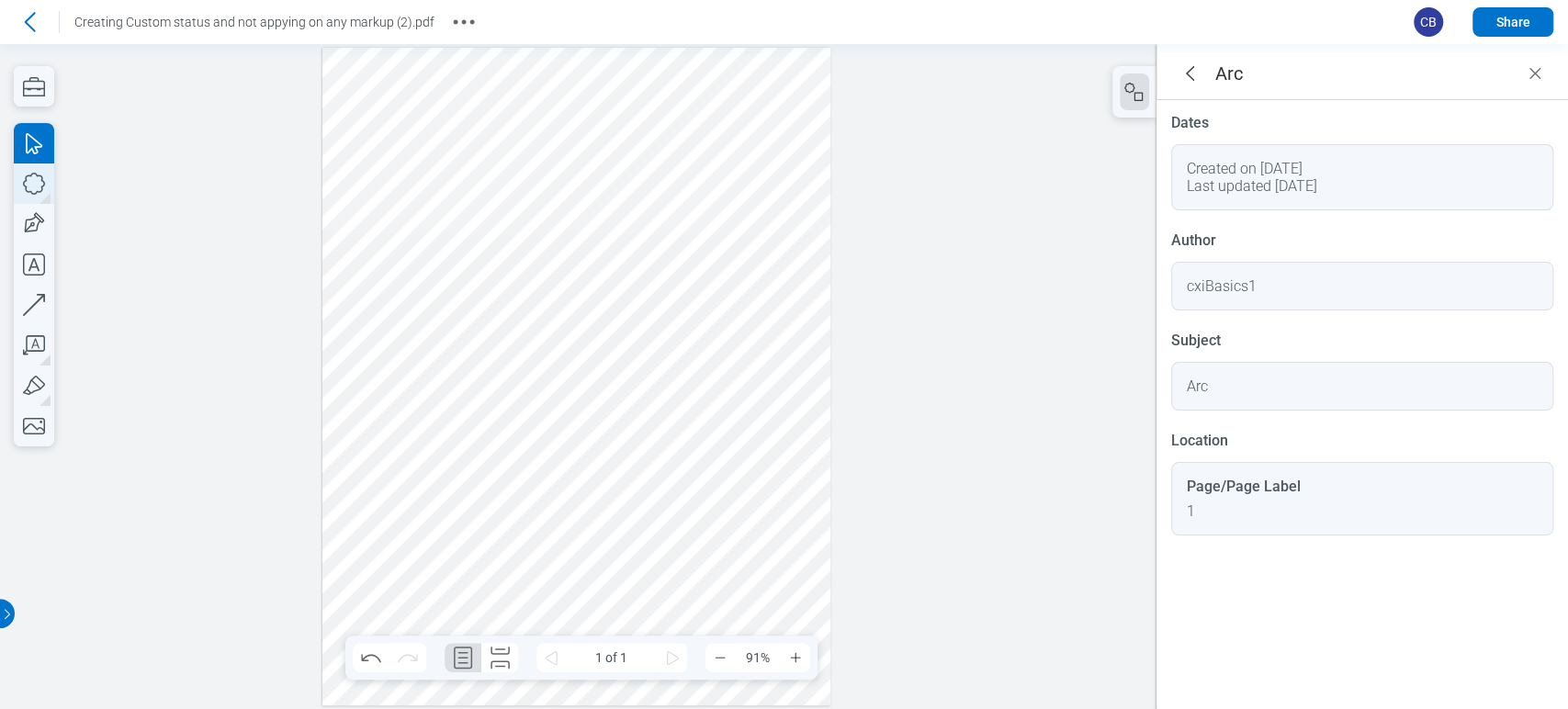 click 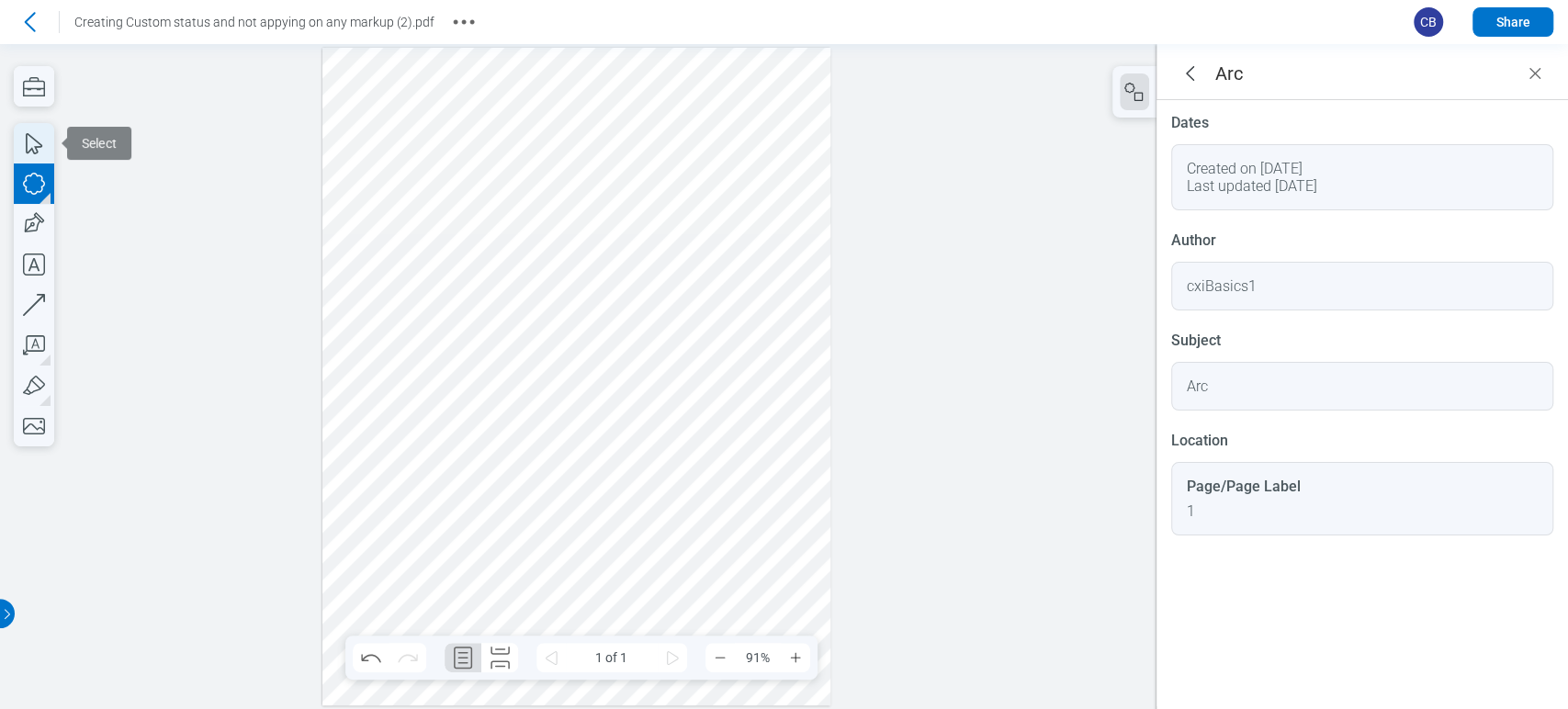 click 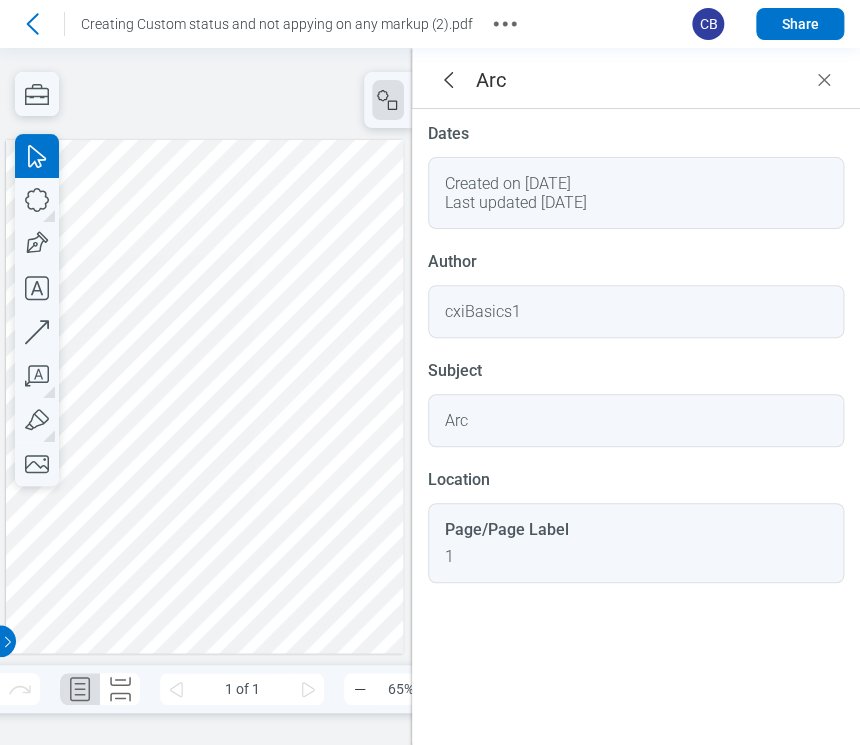 click at bounding box center (204, 397) 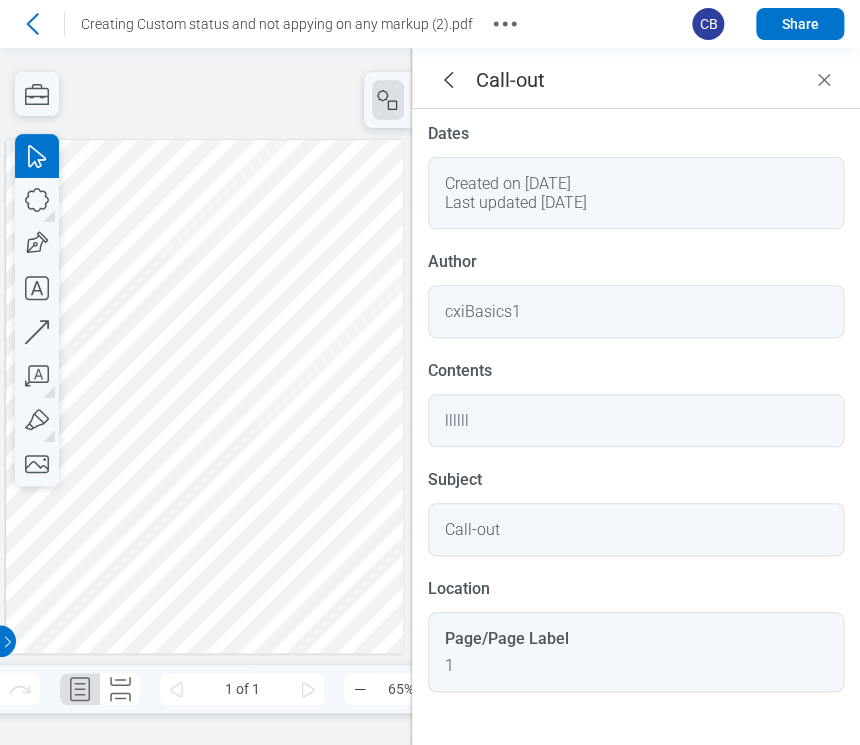 click at bounding box center (204, 397) 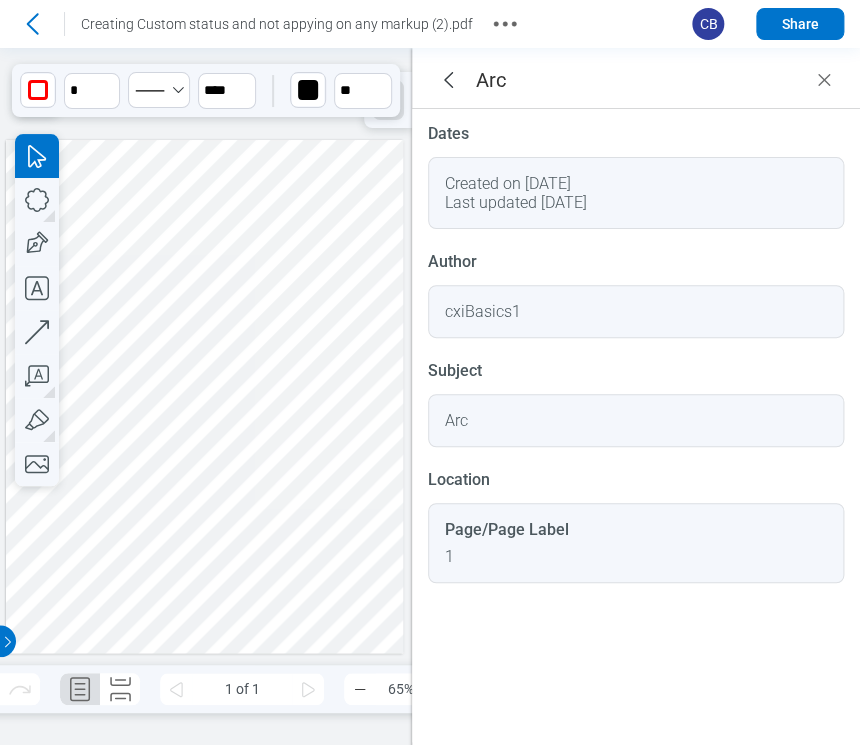 click at bounding box center (204, 397) 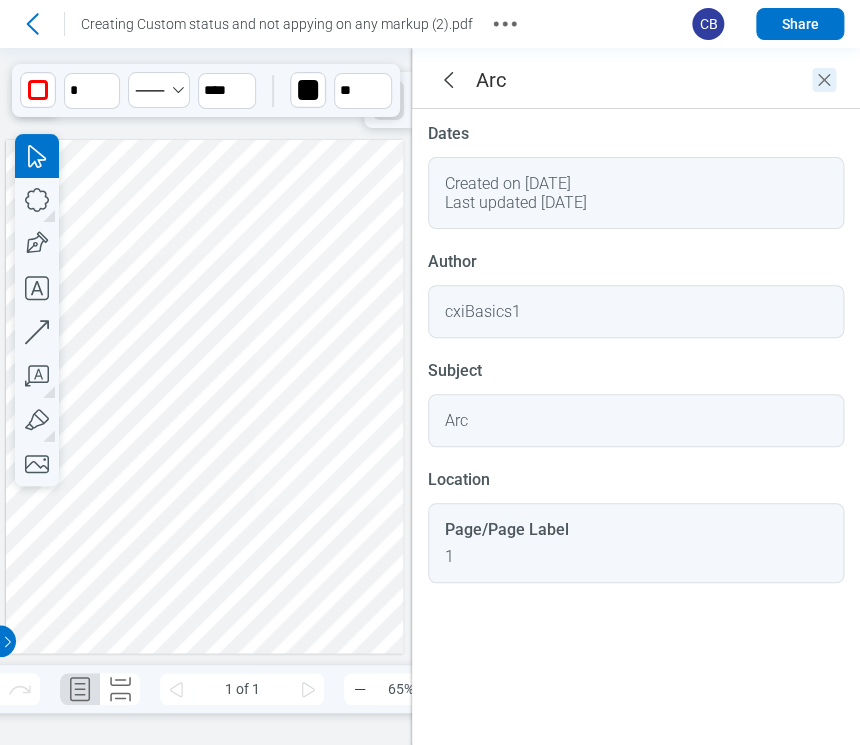 click 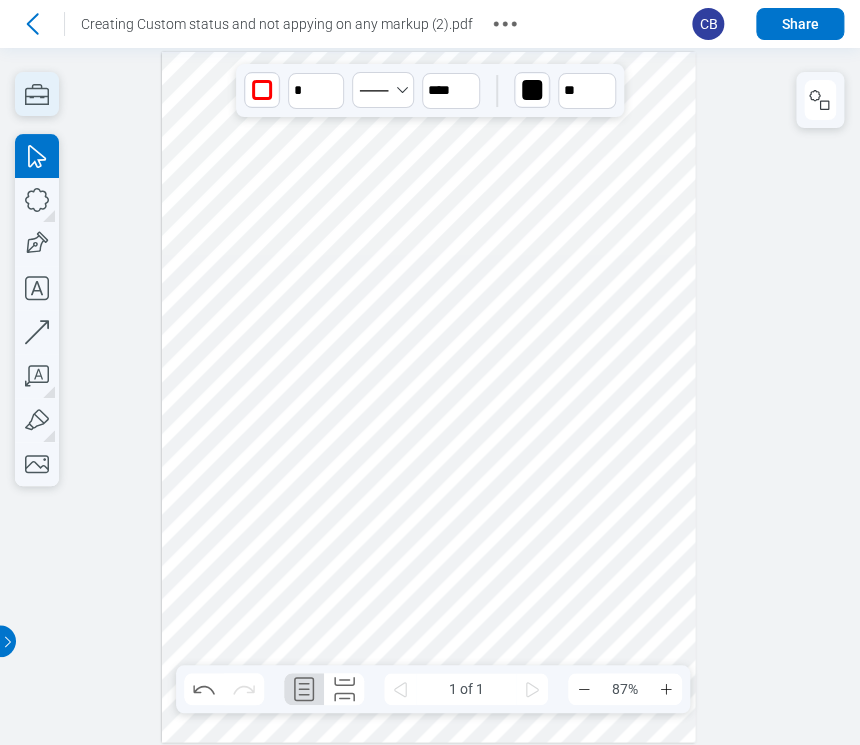 click 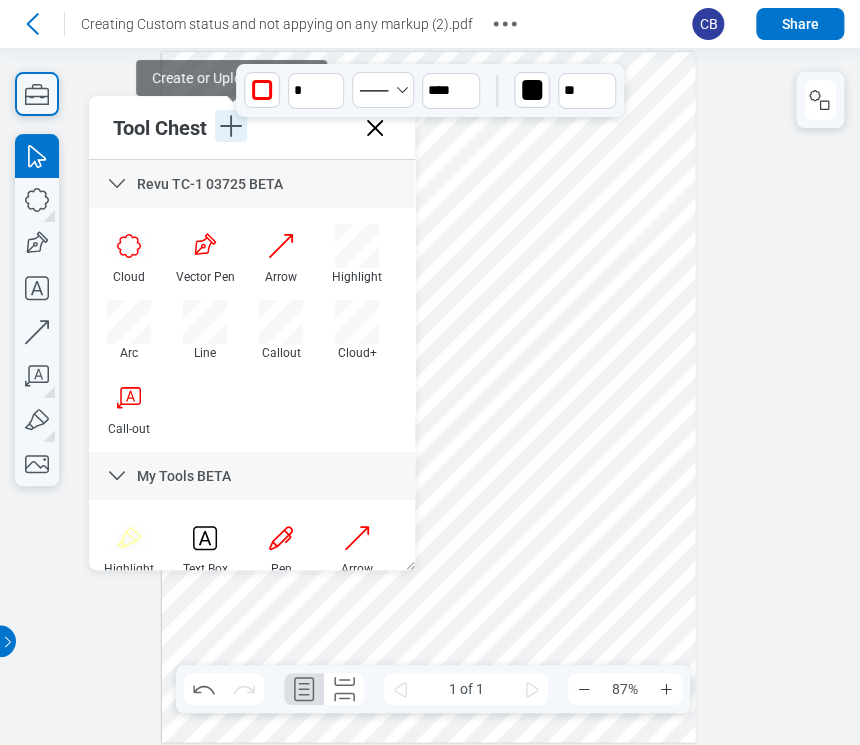 click 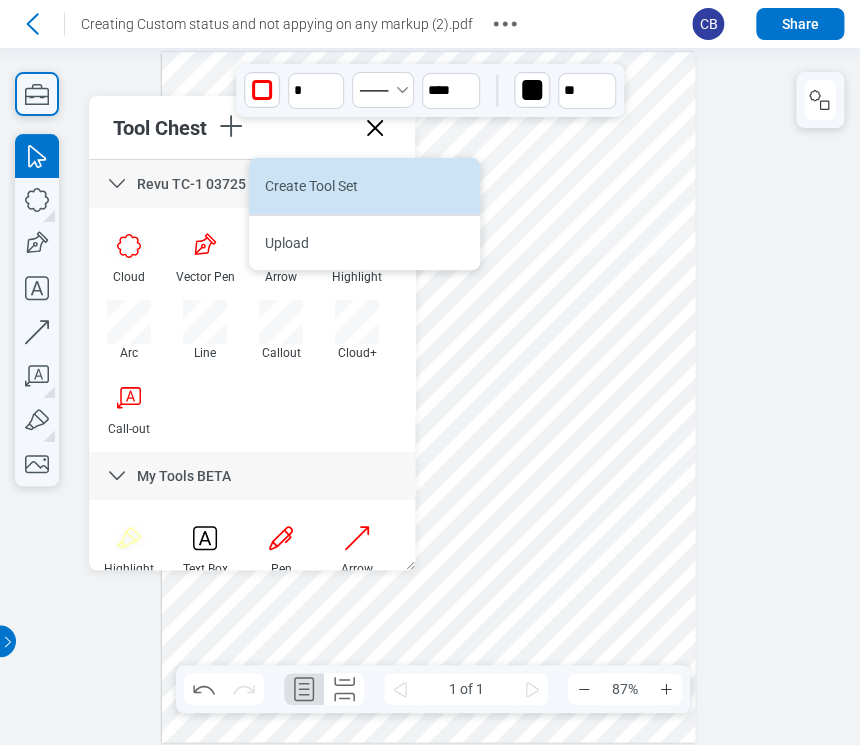 click on "Create Tool Set" at bounding box center (364, 186) 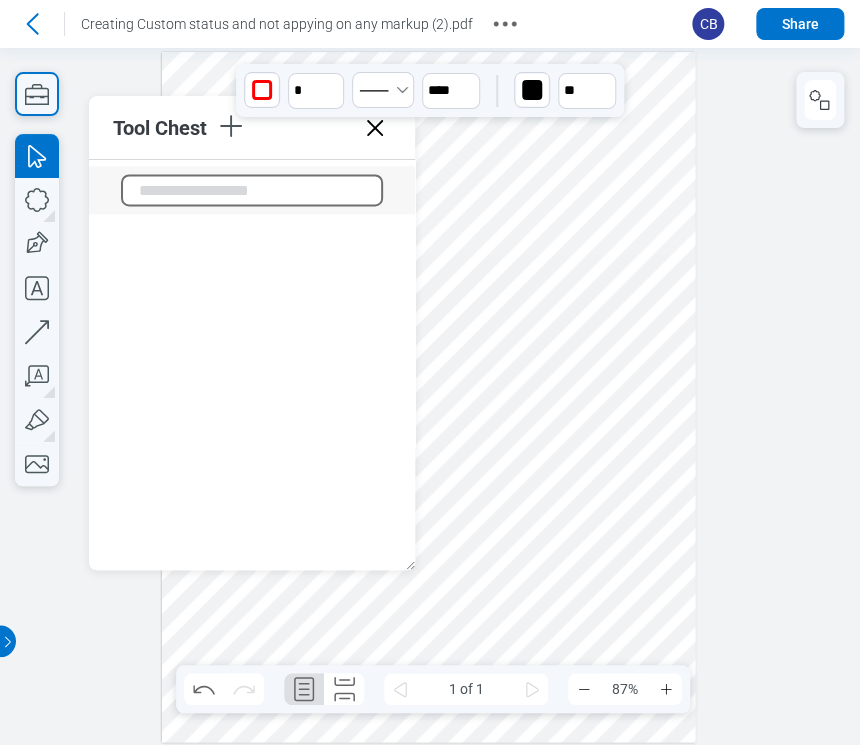 scroll, scrollTop: 736, scrollLeft: 0, axis: vertical 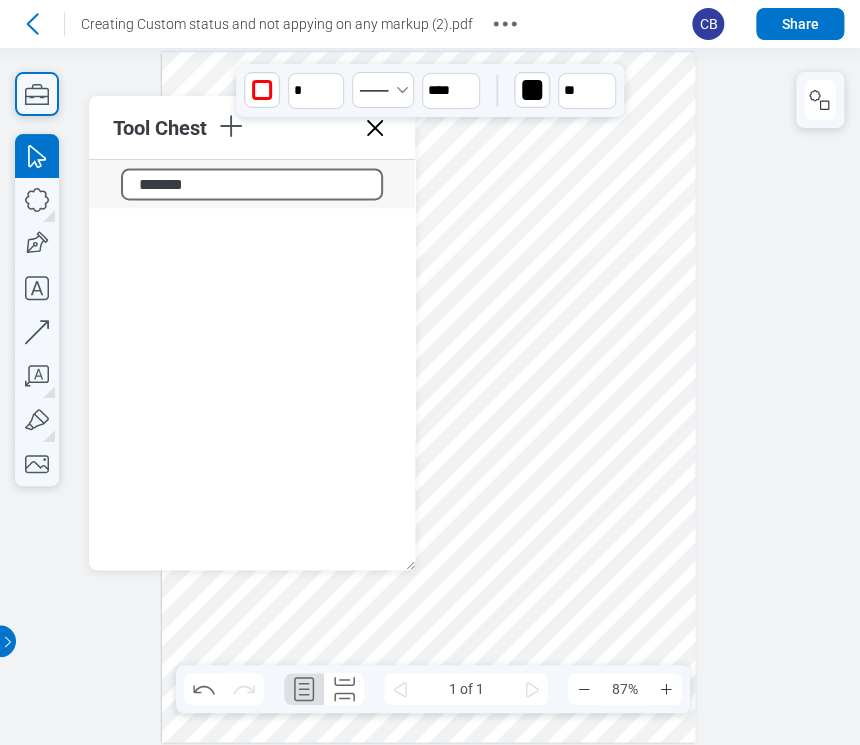 type on "******" 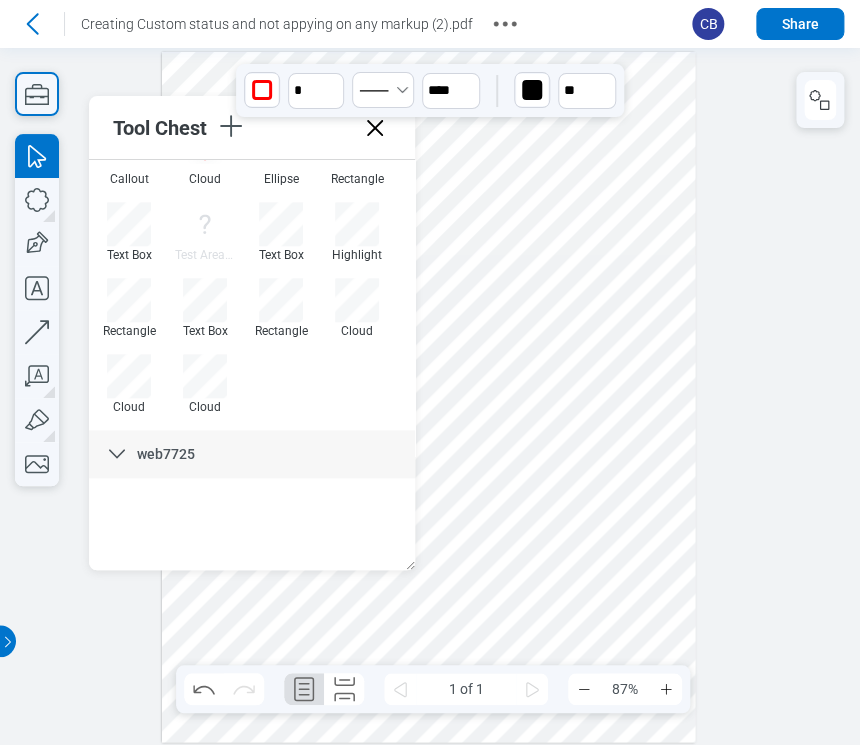 scroll, scrollTop: 466, scrollLeft: 0, axis: vertical 